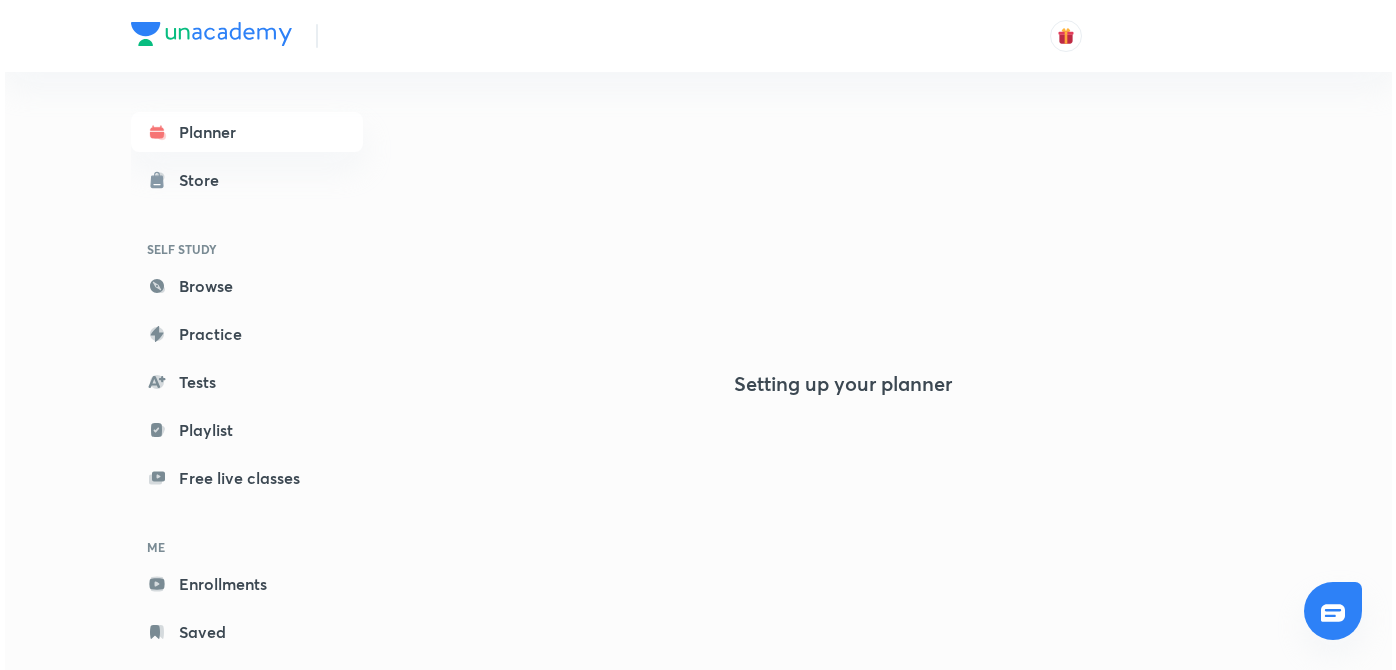 scroll, scrollTop: 0, scrollLeft: 0, axis: both 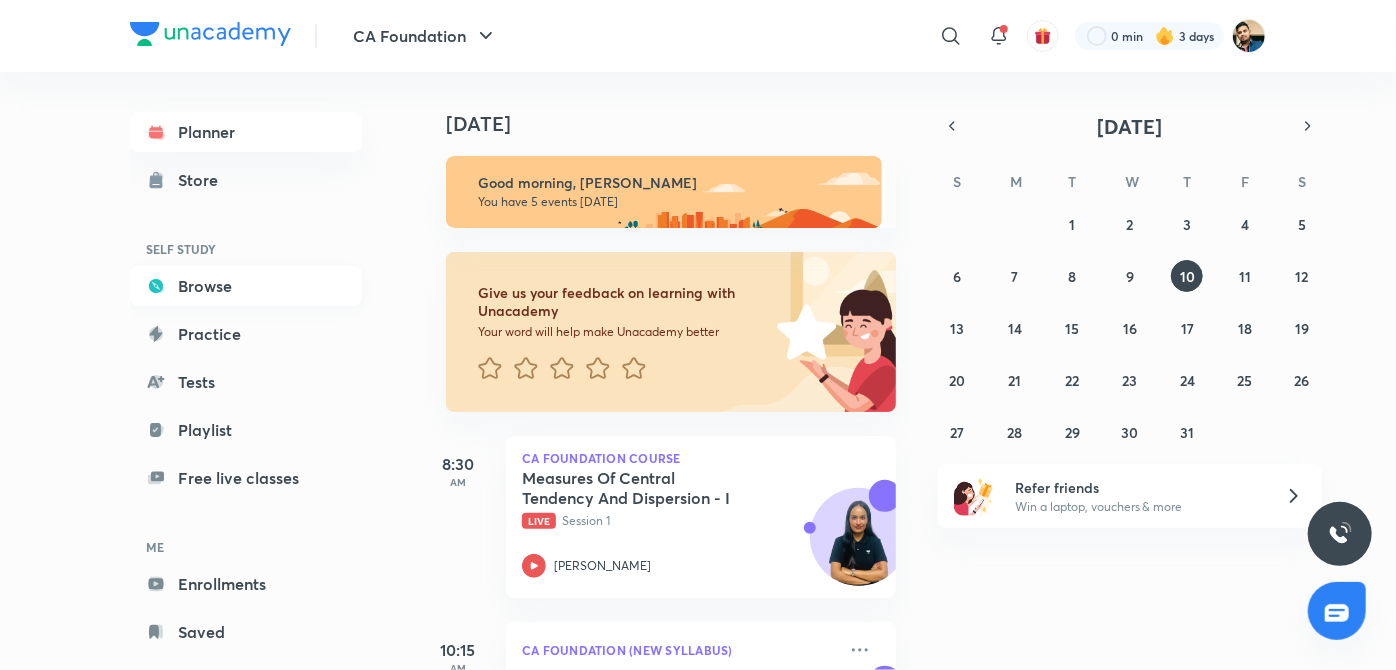 click on "Browse" at bounding box center (246, 286) 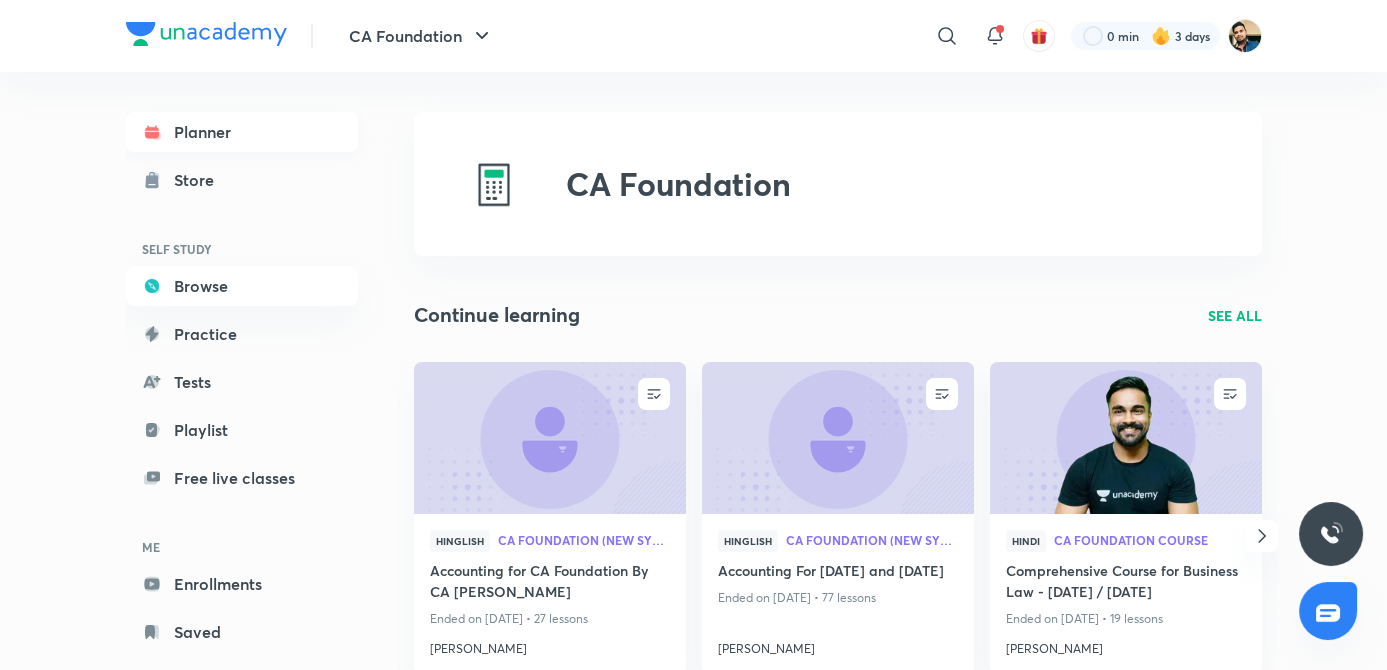 click on "Planner" at bounding box center (242, 132) 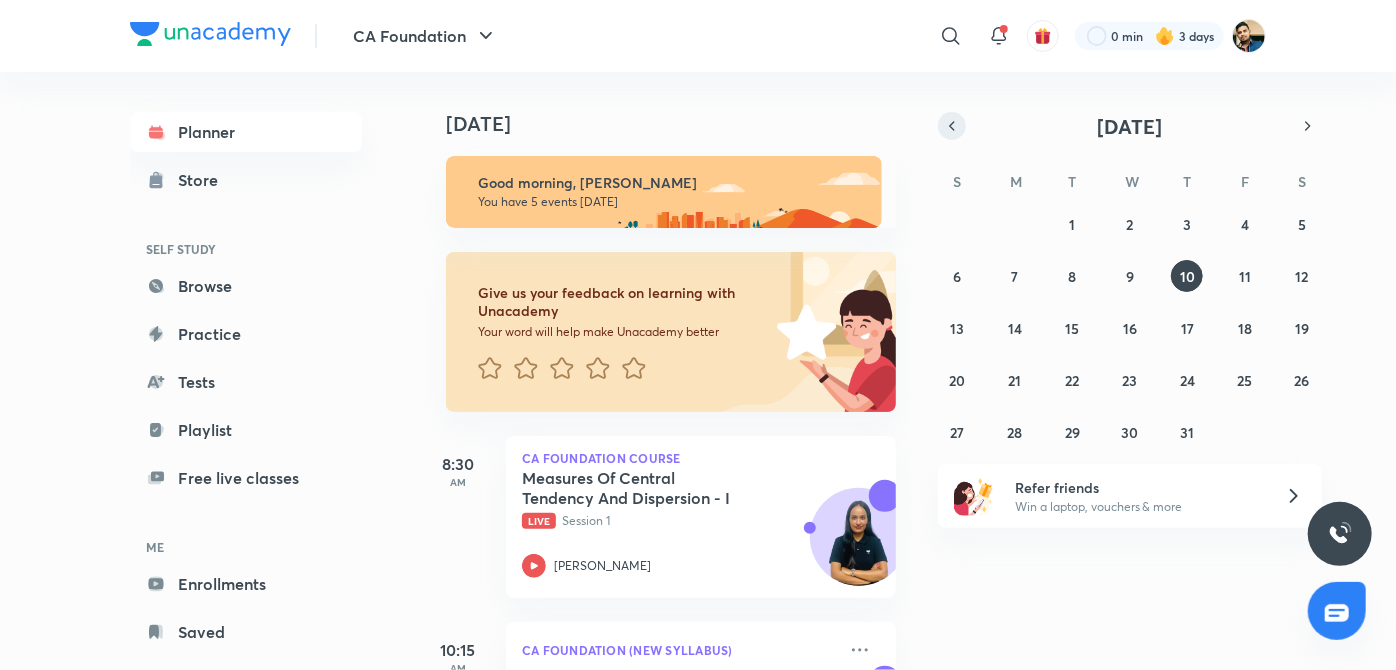click 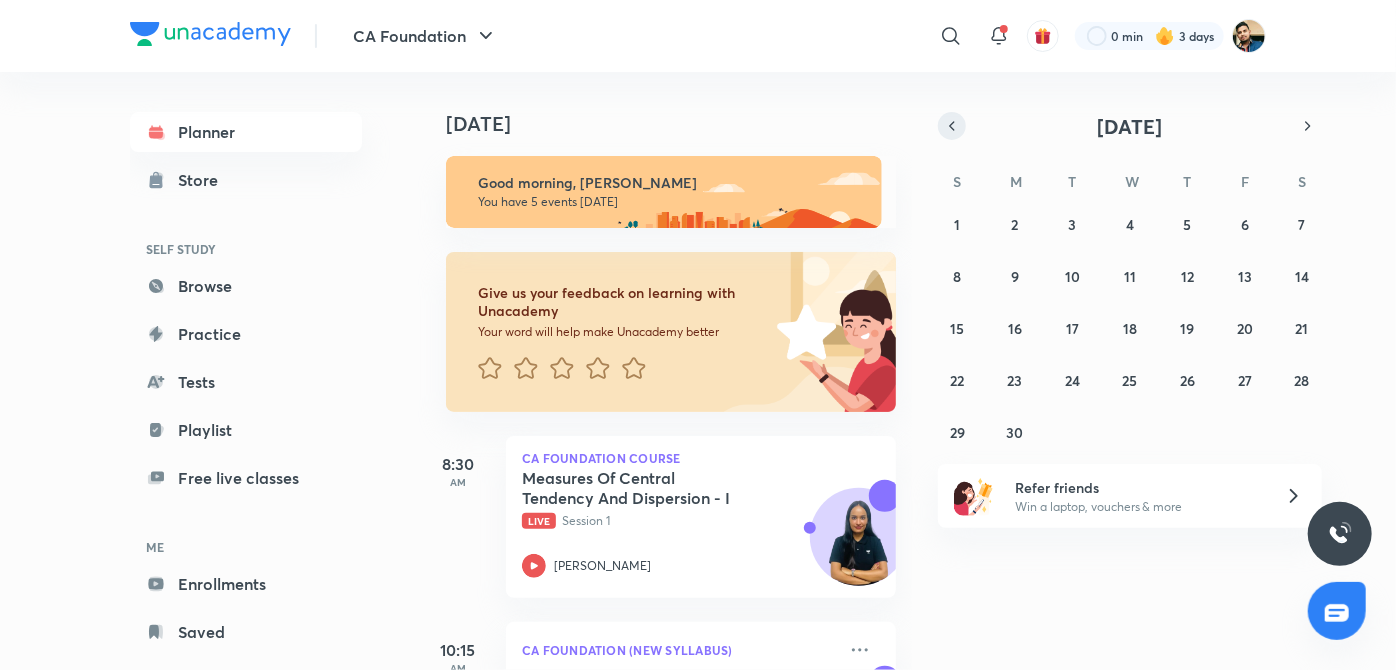click 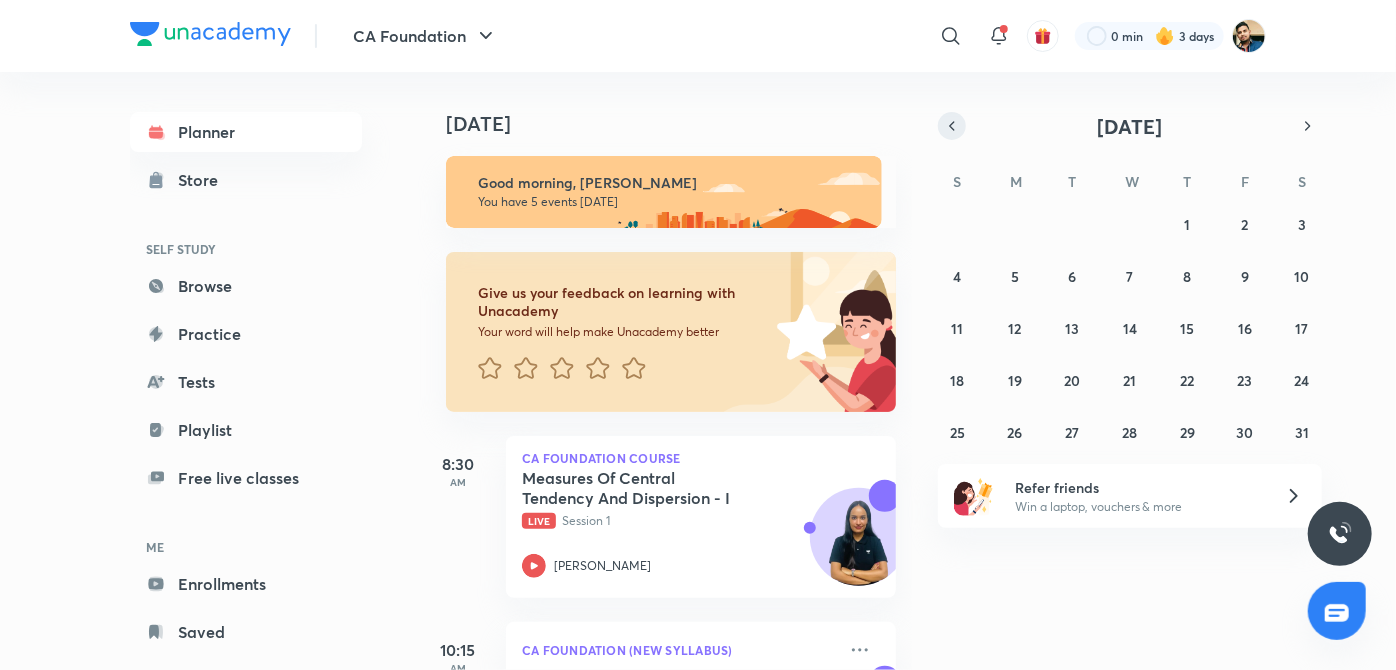 click 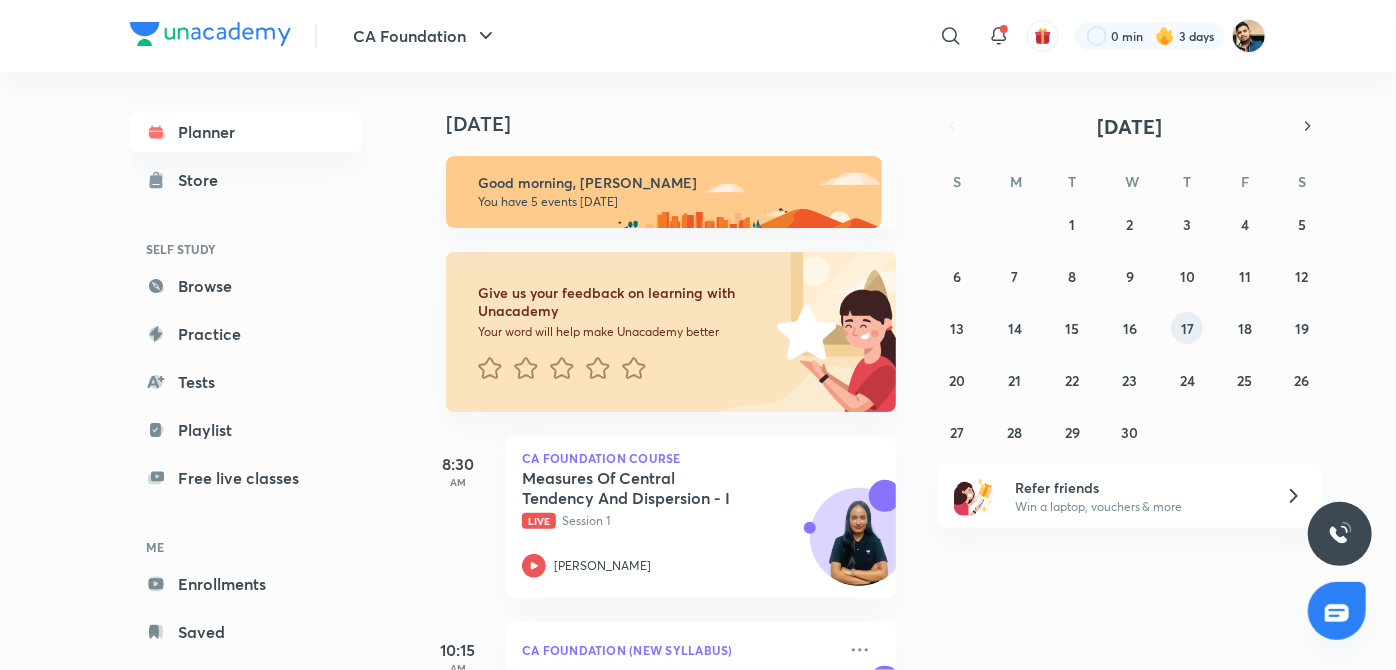 click on "17" at bounding box center [1187, 328] 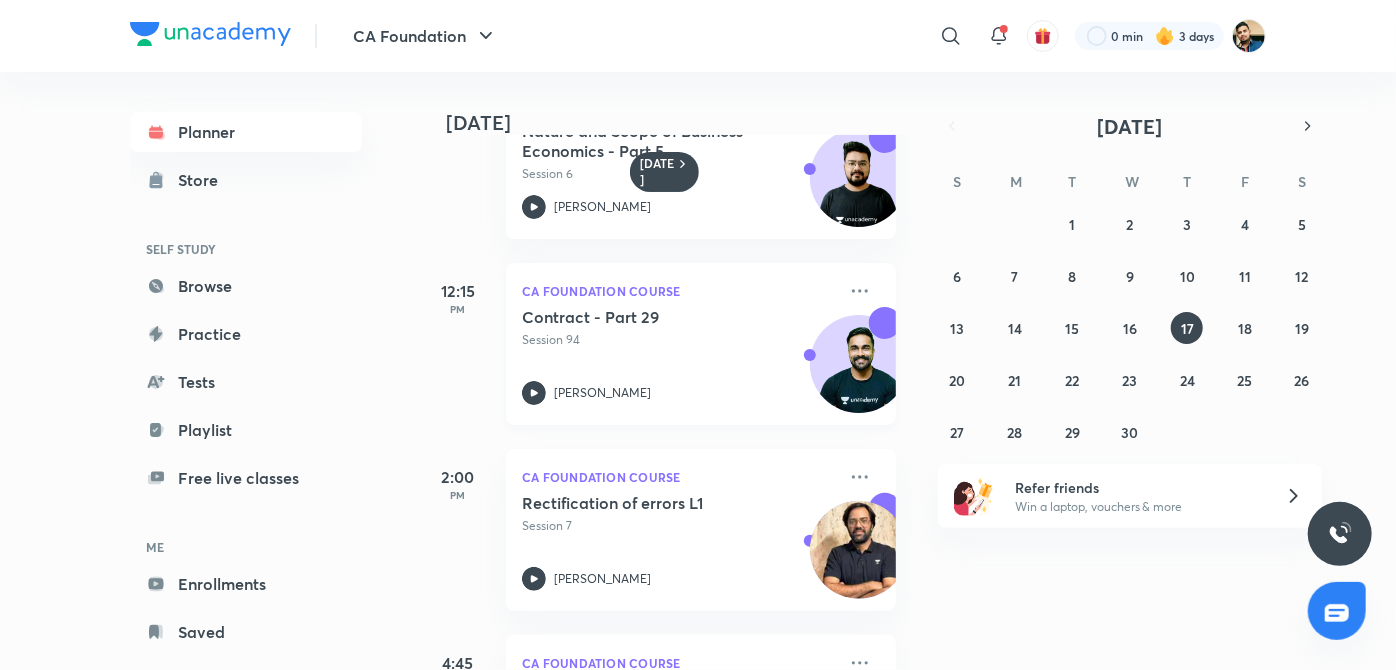 scroll, scrollTop: 287, scrollLeft: 0, axis: vertical 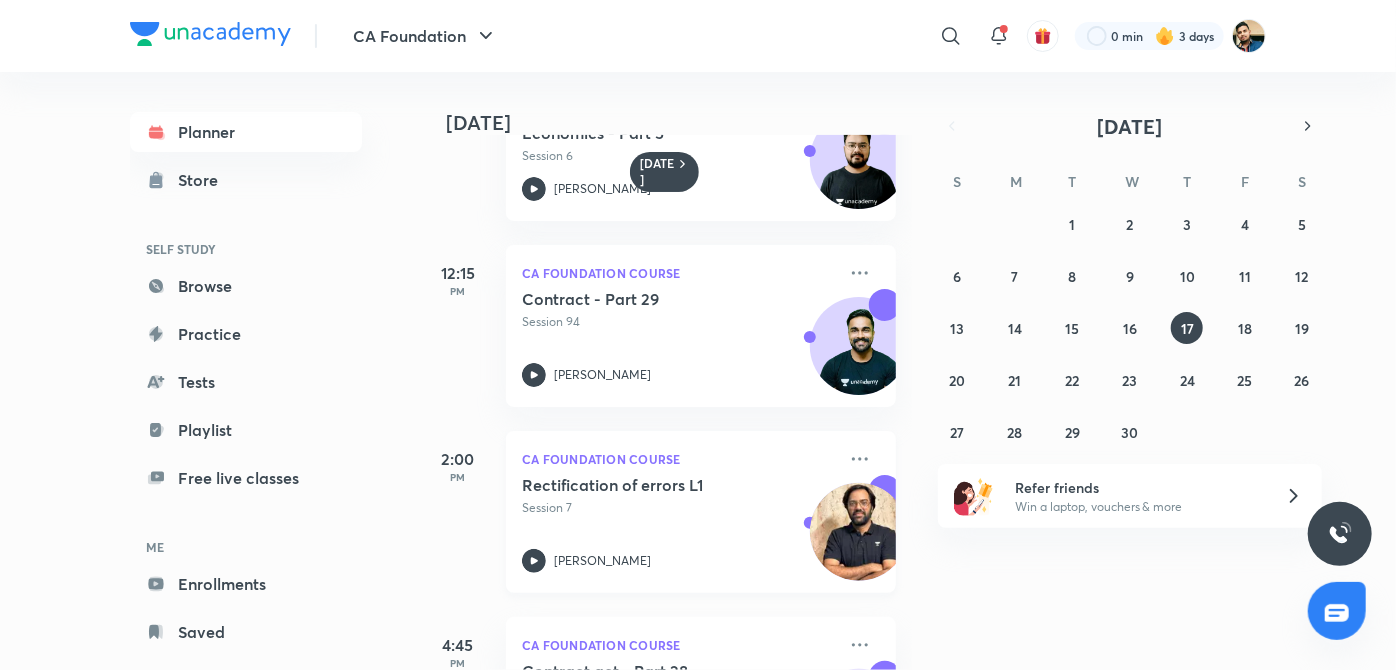 click on "Session 7" at bounding box center [679, 508] 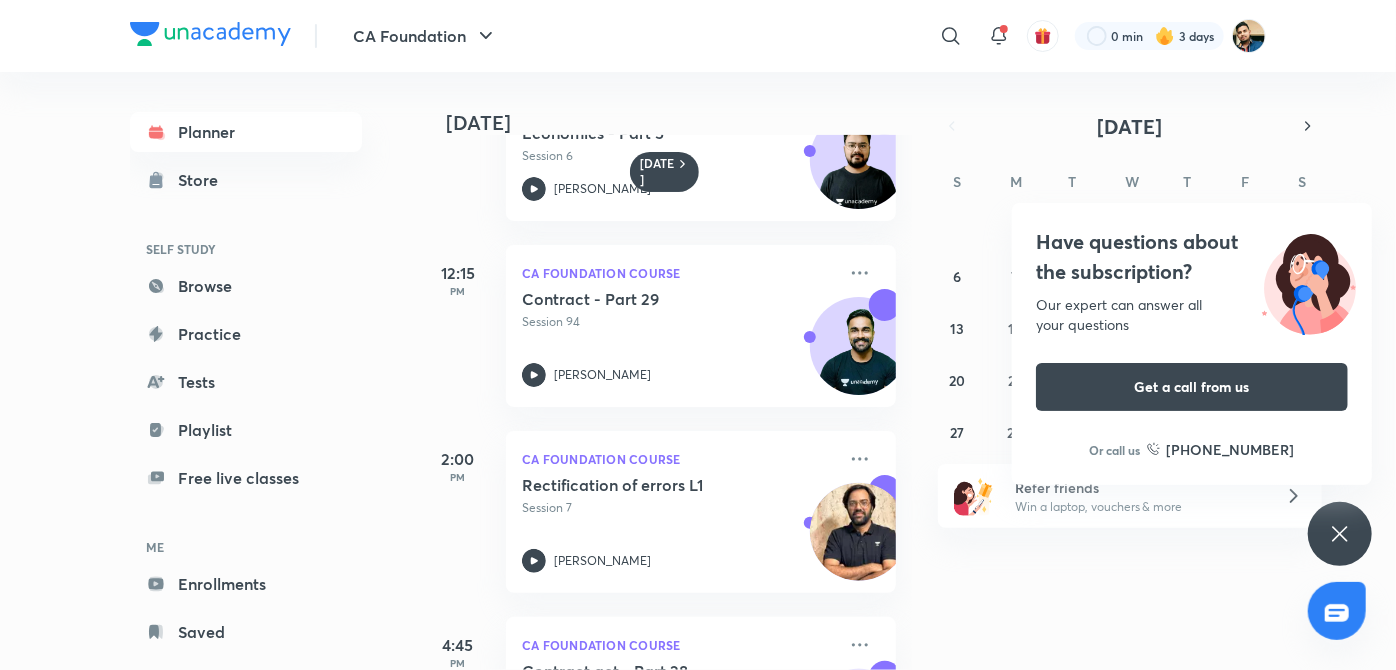 drag, startPoint x: 1330, startPoint y: 522, endPoint x: 1290, endPoint y: 518, distance: 40.1995 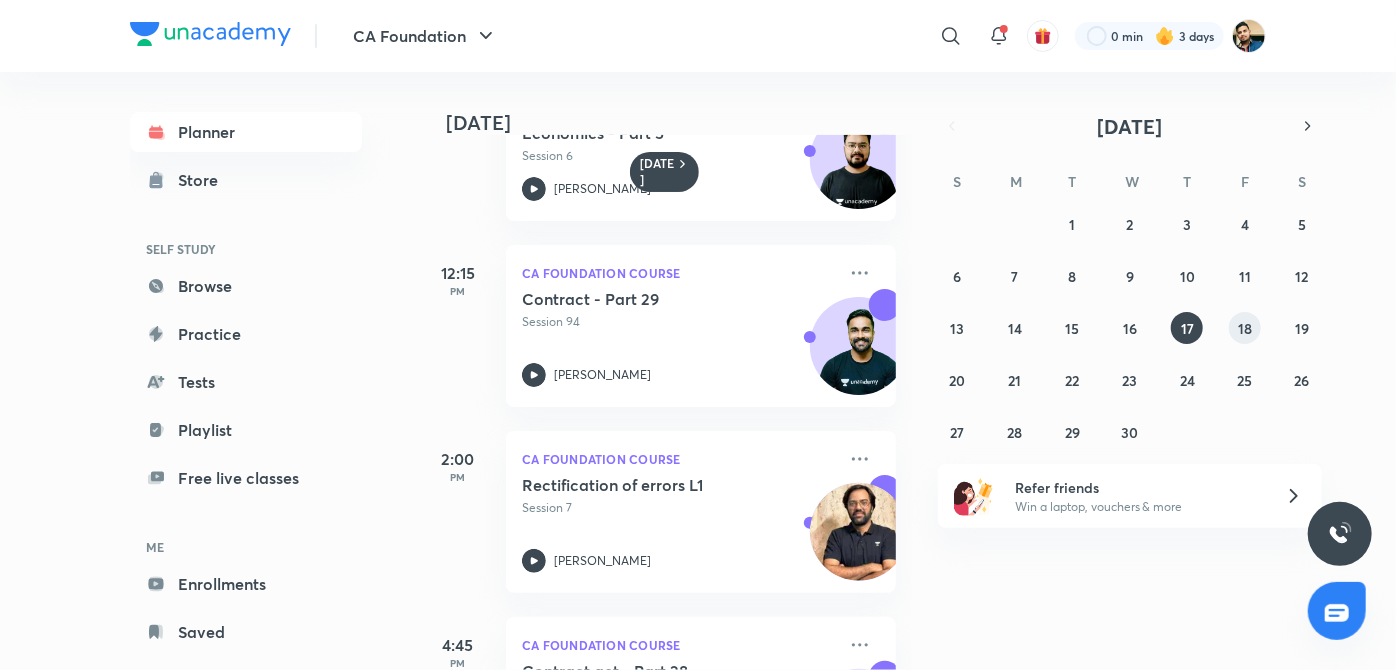 click on "18" at bounding box center [1245, 328] 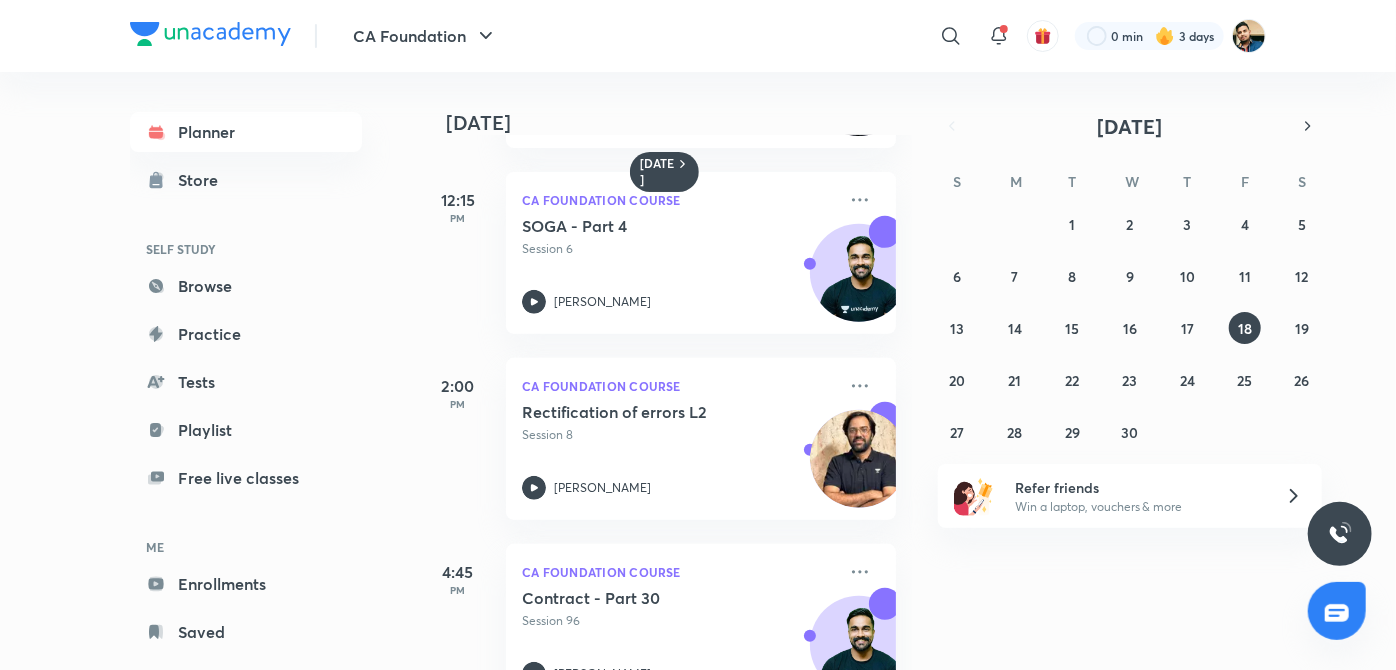 scroll, scrollTop: 363, scrollLeft: 0, axis: vertical 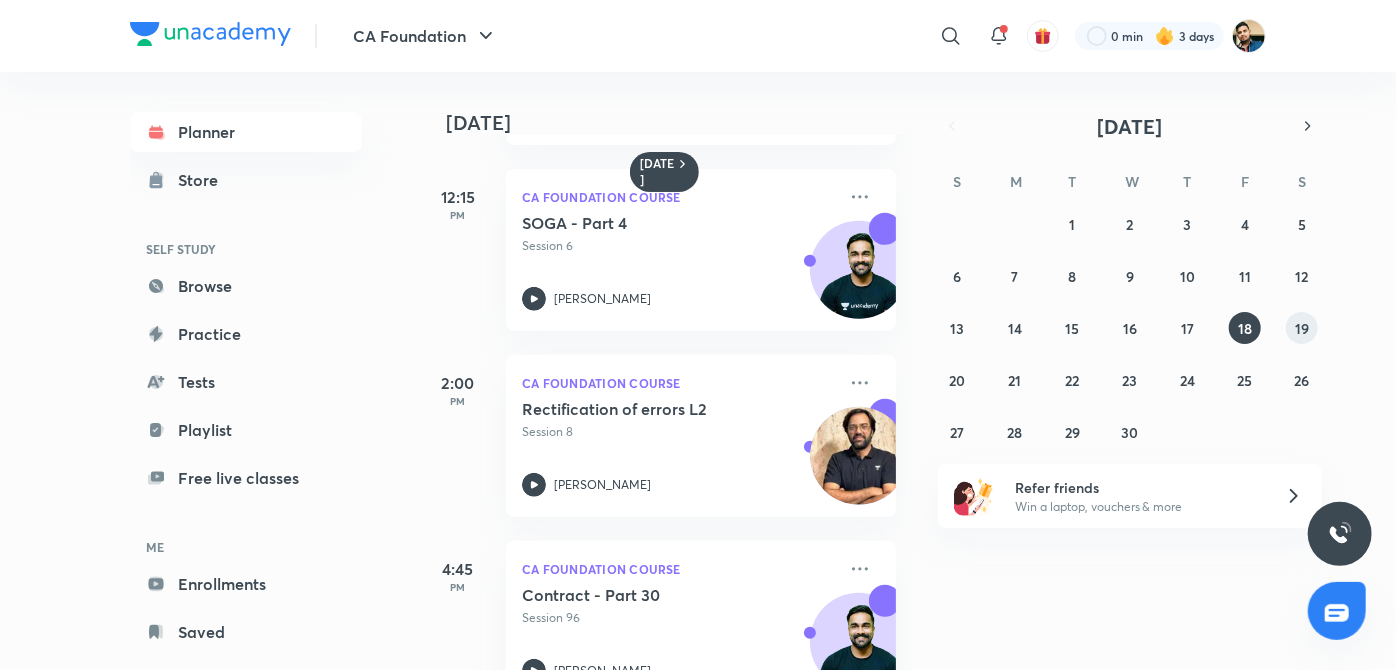 click on "30 31 1 2 3 4 5 6 7 8 9 10 11 12 13 14 15 16 17 18 19 20 21 22 23 24 25 26 27 28 29 30 1 2 3" at bounding box center (1130, 328) 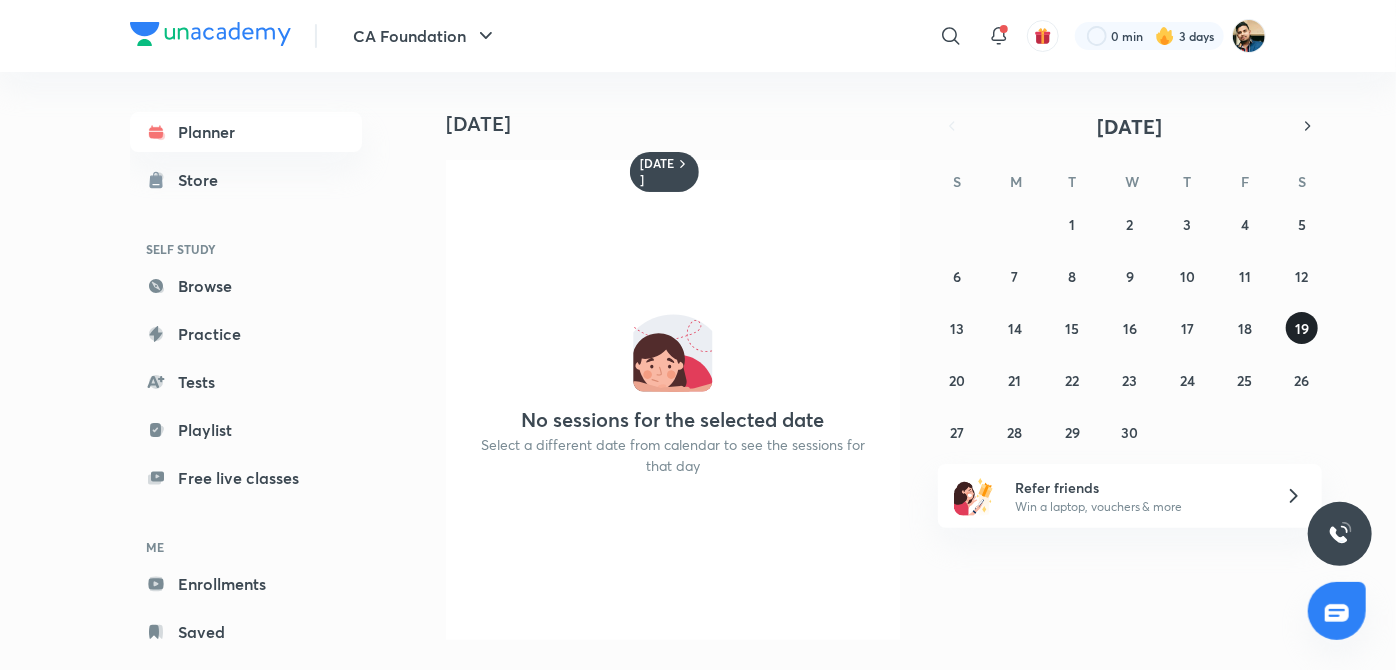 click on "19" at bounding box center [1302, 328] 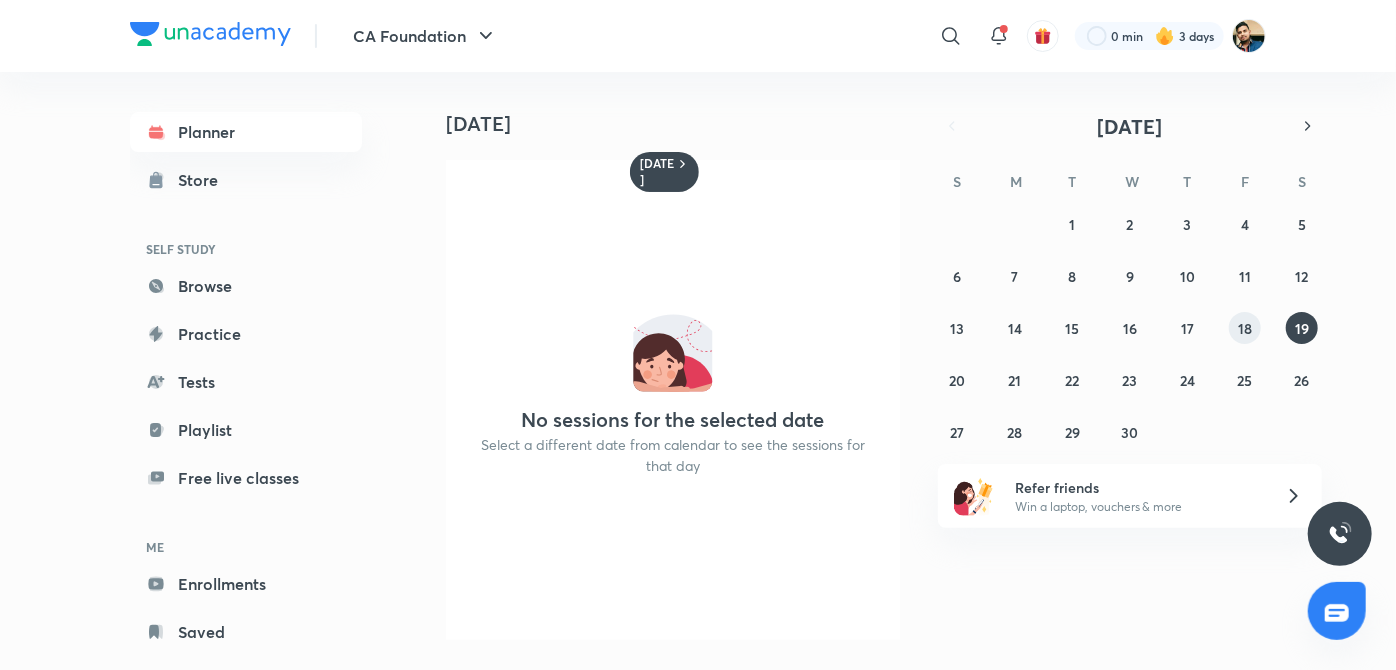 click on "18" at bounding box center [1245, 328] 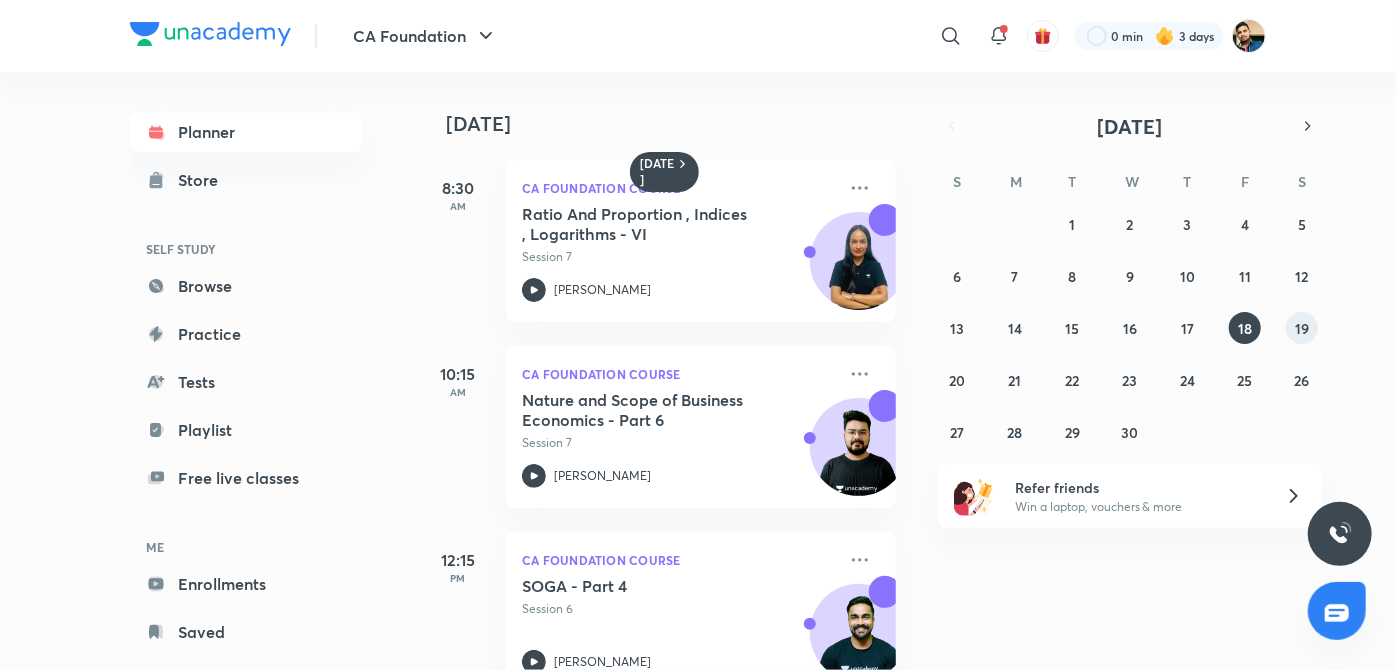 click on "19" at bounding box center [1302, 328] 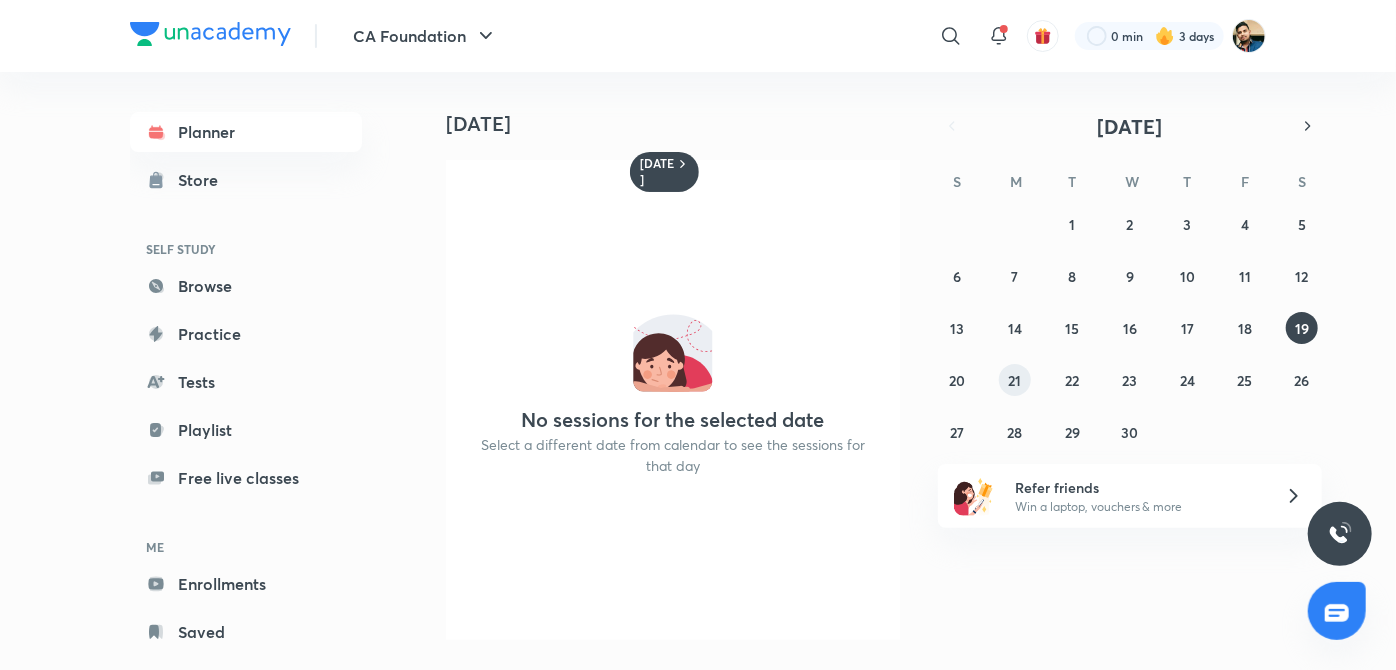 click on "21" at bounding box center [1015, 380] 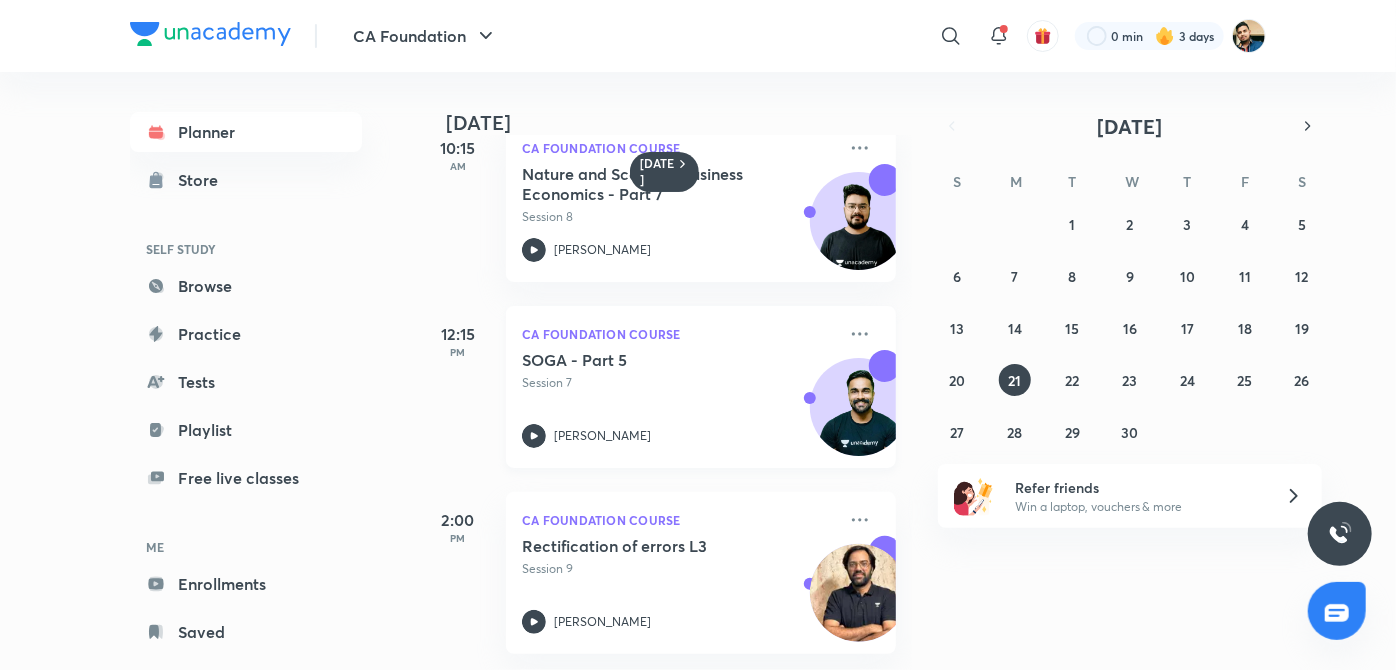 scroll, scrollTop: 239, scrollLeft: 0, axis: vertical 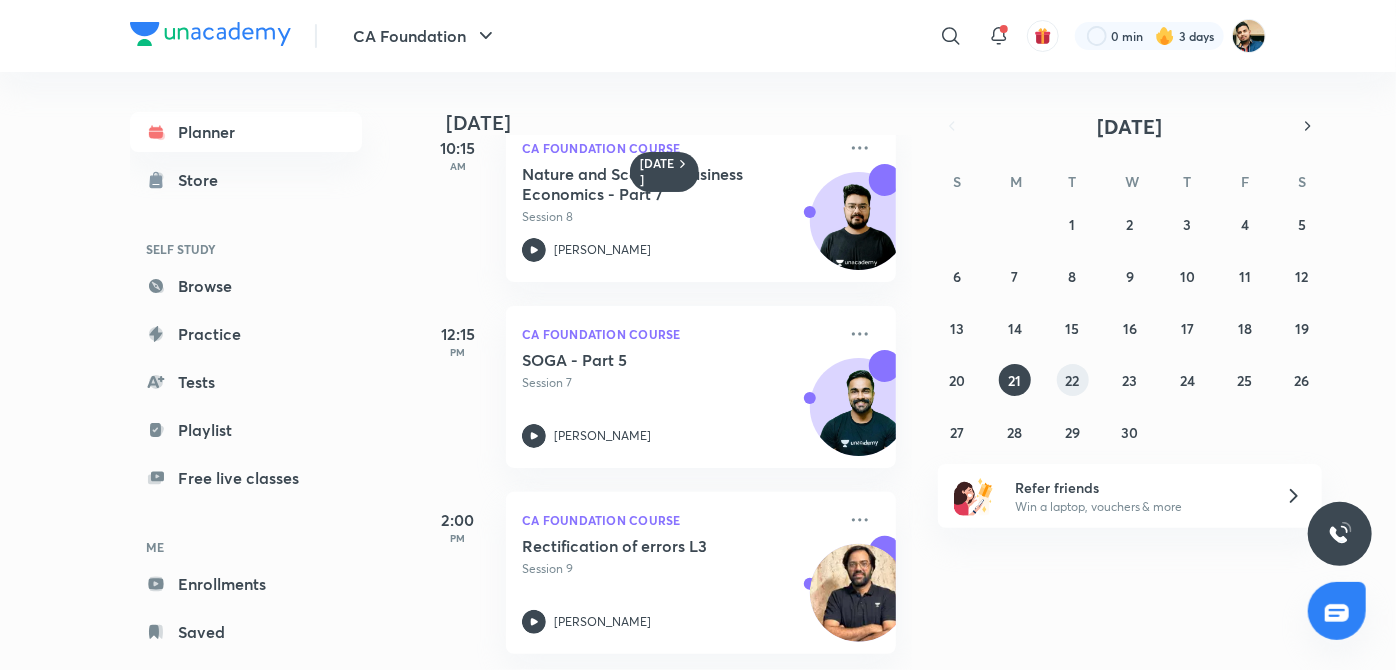 click on "22" at bounding box center (1073, 380) 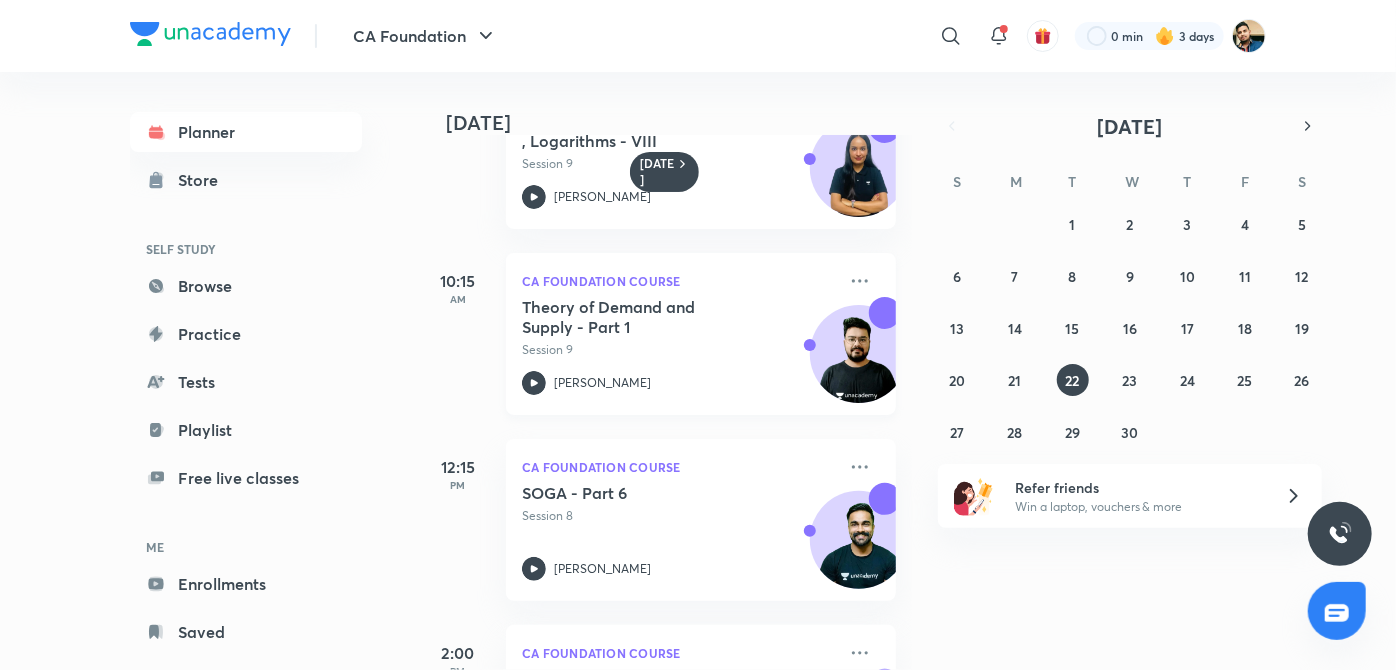 scroll, scrollTop: 239, scrollLeft: 0, axis: vertical 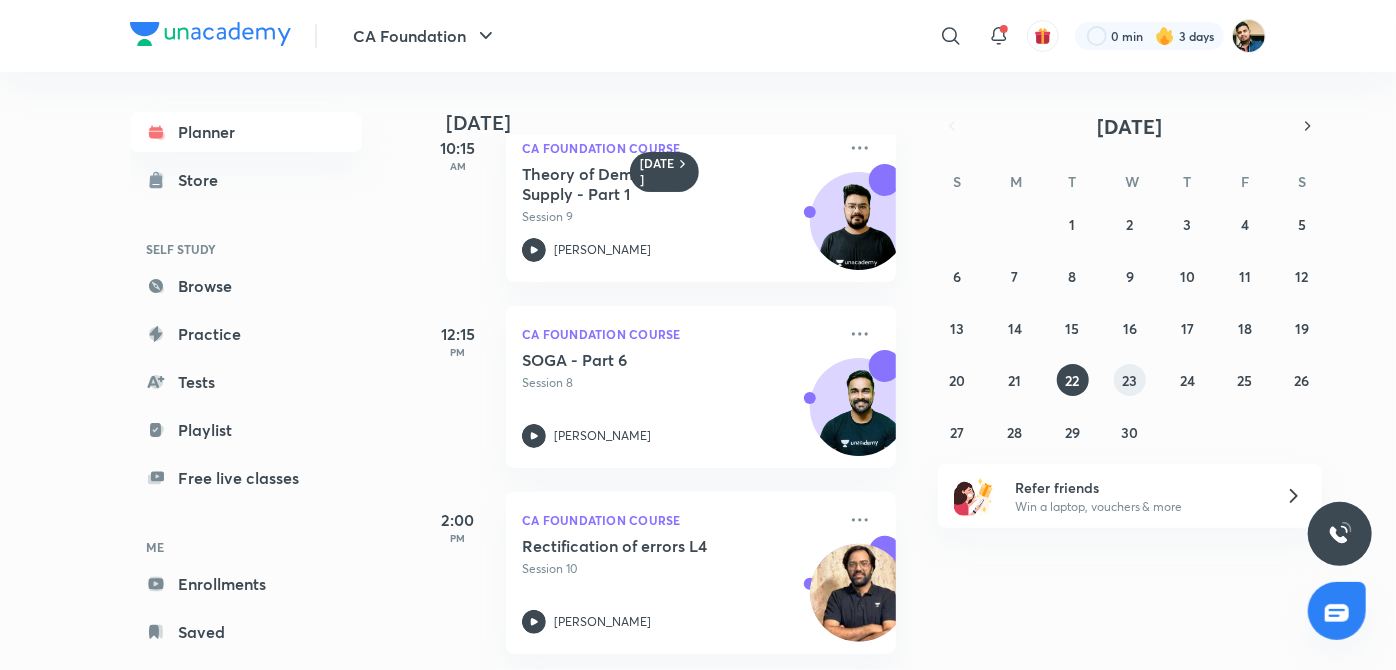 click on "23" at bounding box center [1129, 380] 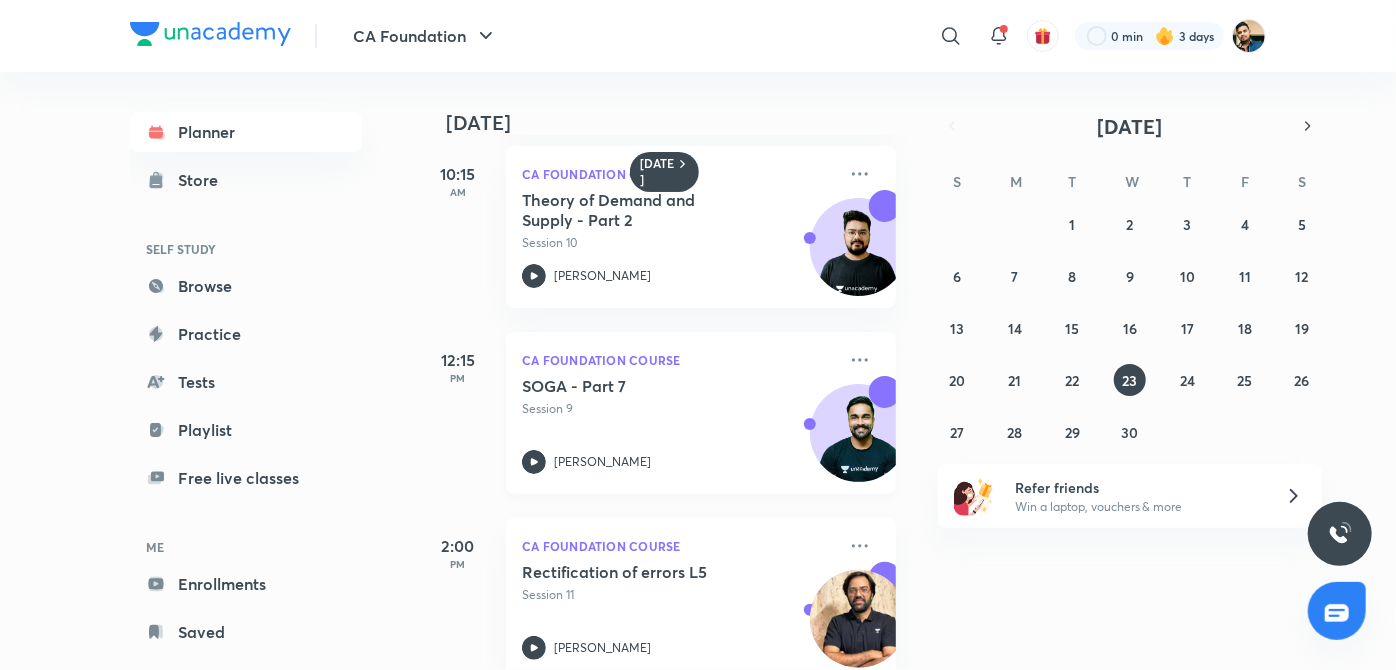 scroll, scrollTop: 239, scrollLeft: 0, axis: vertical 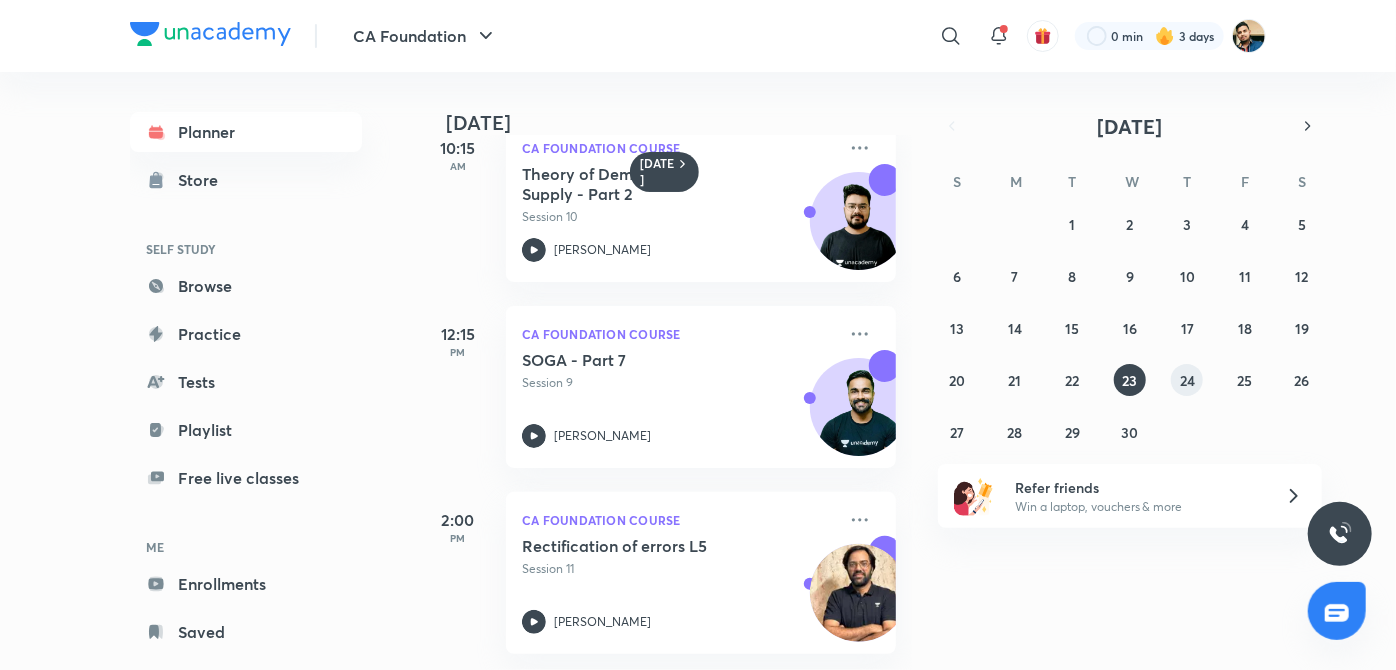 click on "24" at bounding box center [1187, 380] 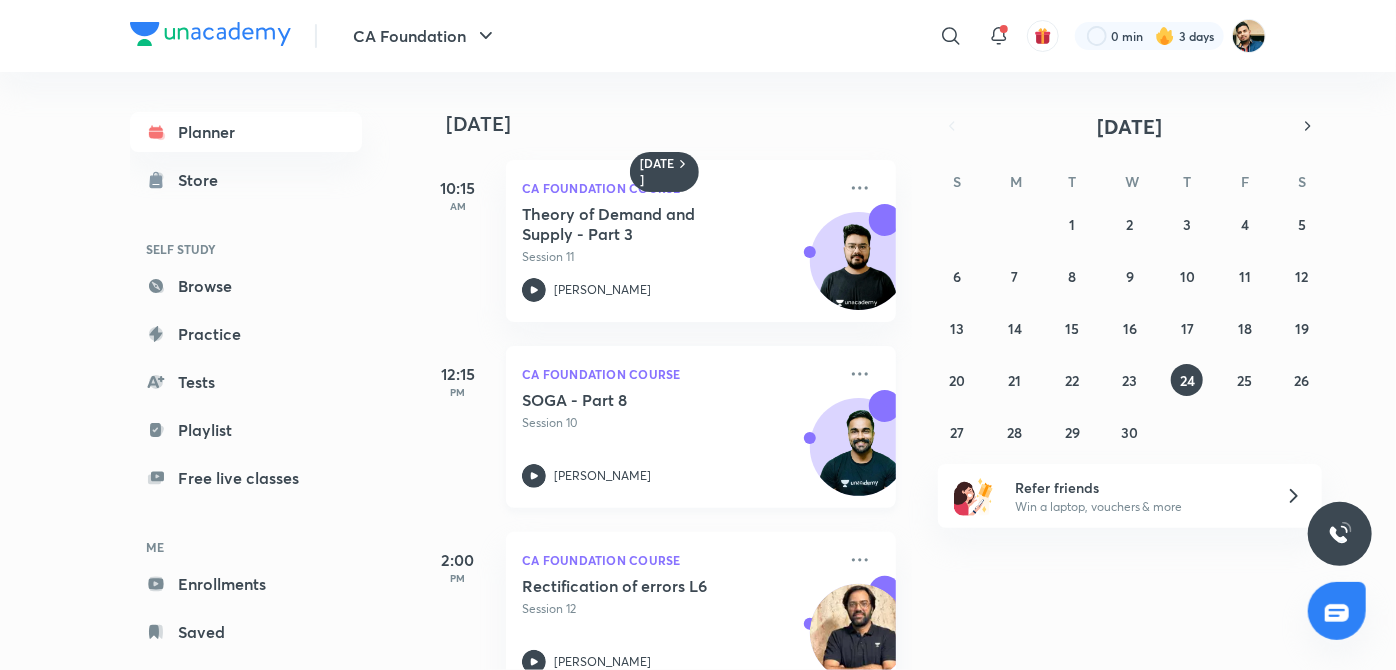 scroll, scrollTop: 53, scrollLeft: 0, axis: vertical 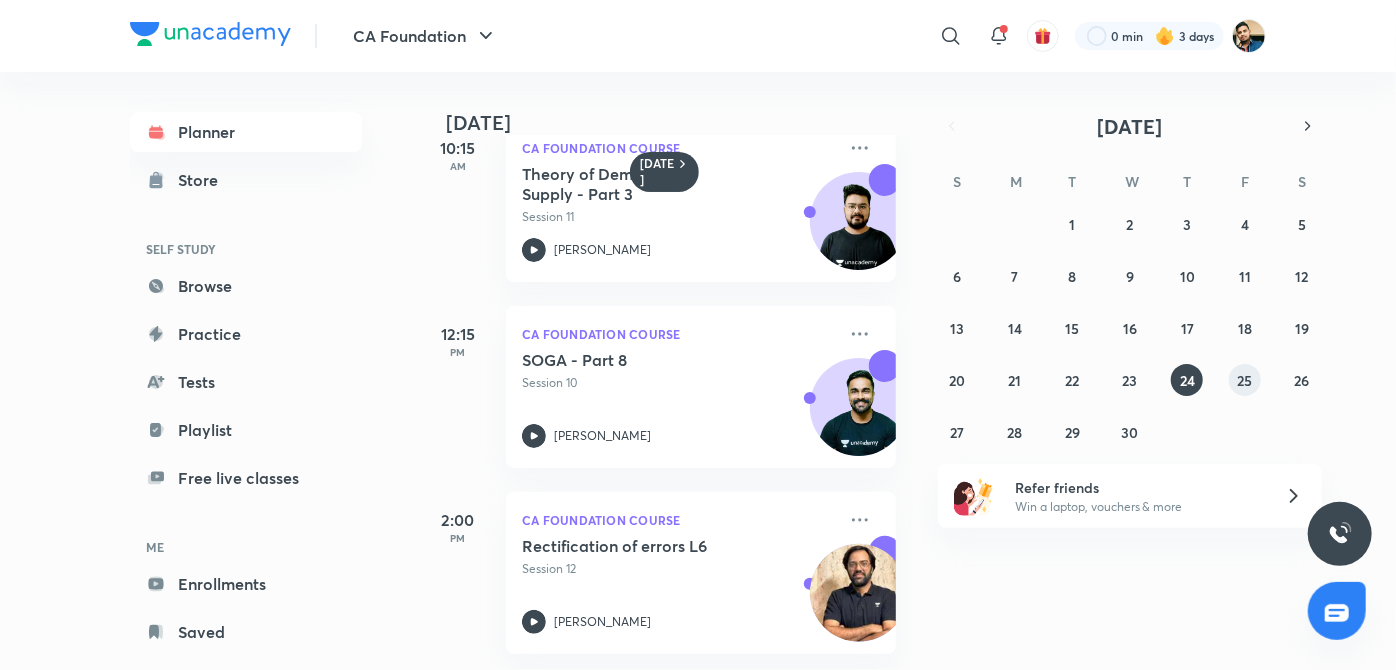 click on "25" at bounding box center (1245, 380) 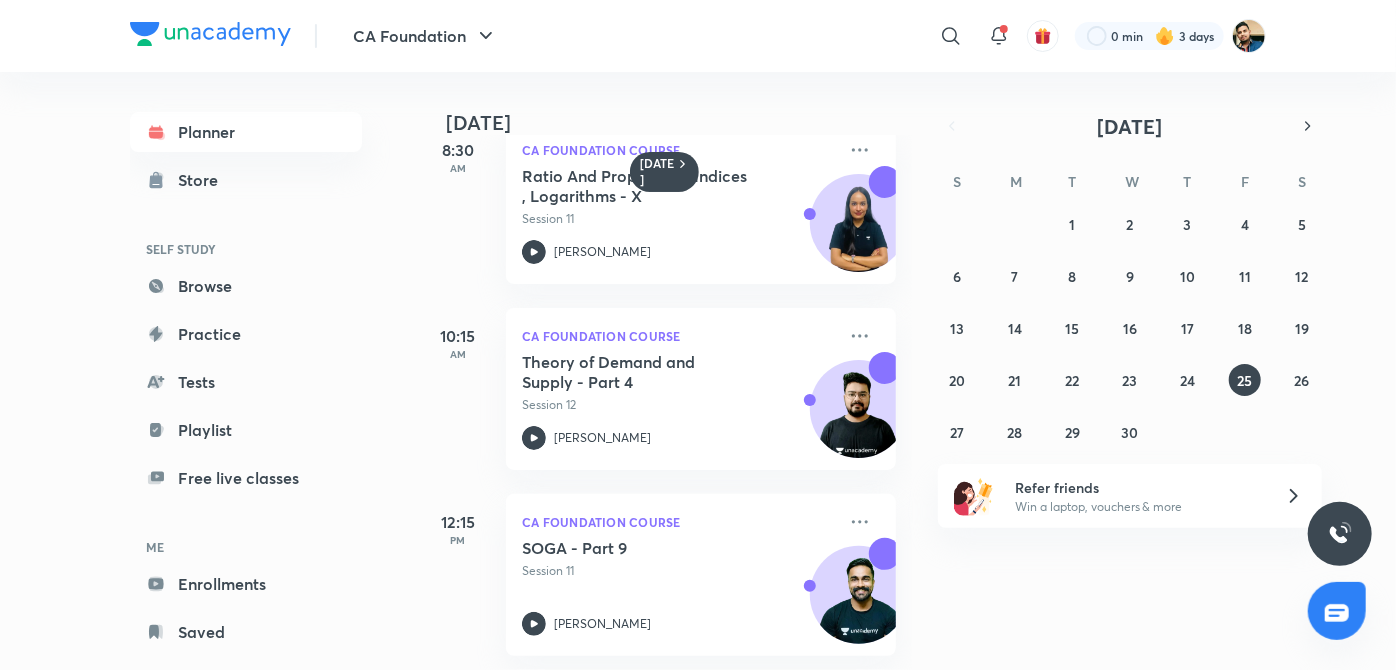 scroll, scrollTop: 53, scrollLeft: 0, axis: vertical 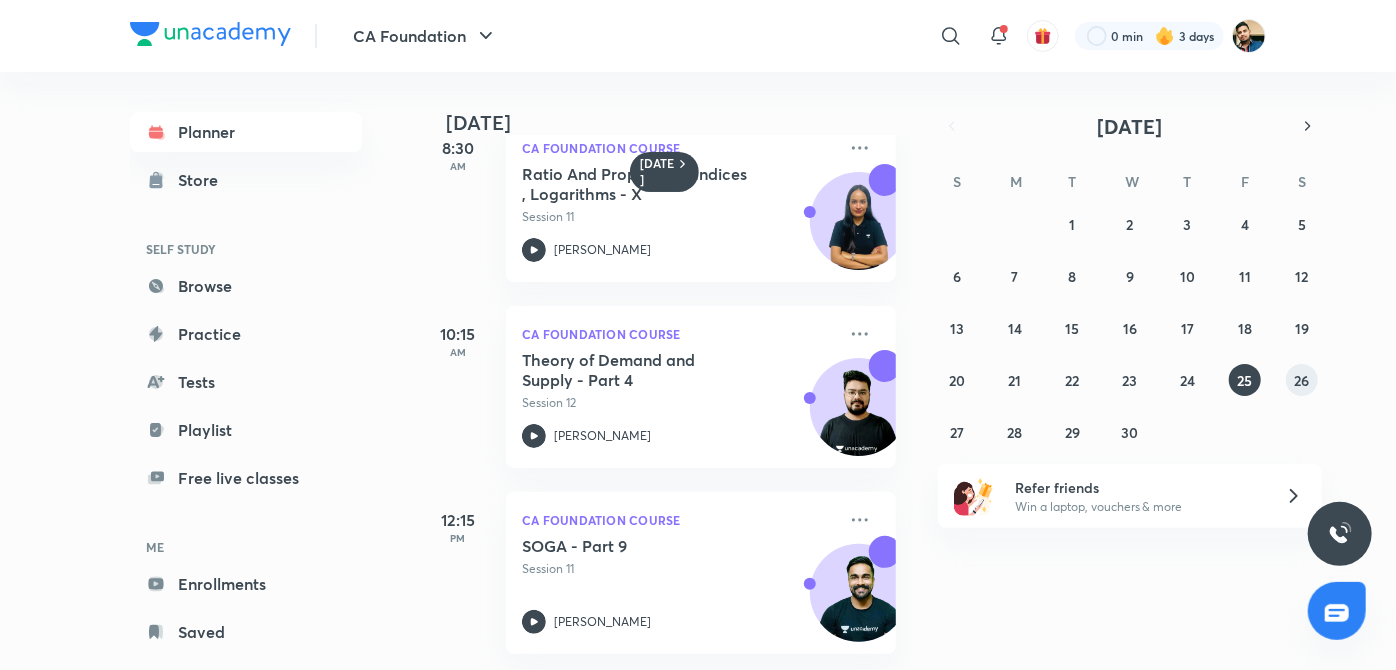 click on "26" at bounding box center (1302, 380) 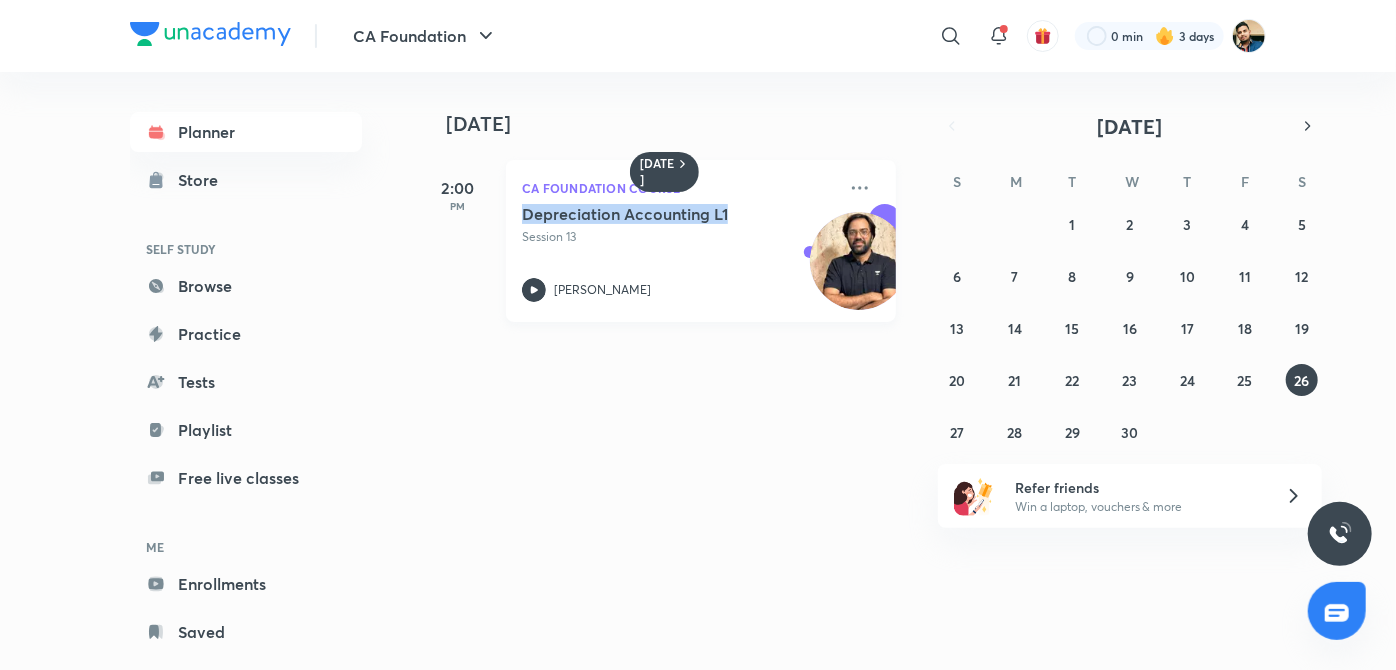 drag, startPoint x: 526, startPoint y: 208, endPoint x: 738, endPoint y: 212, distance: 212.03773 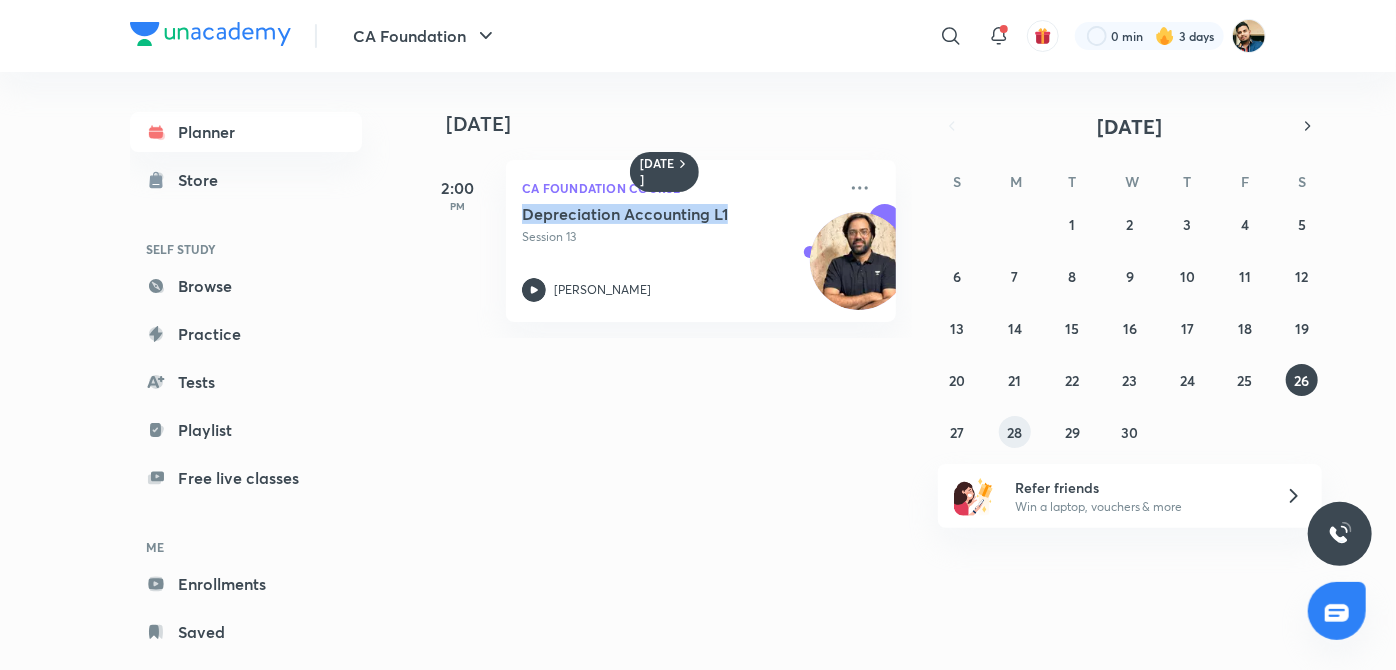 click on "28" at bounding box center [1015, 432] 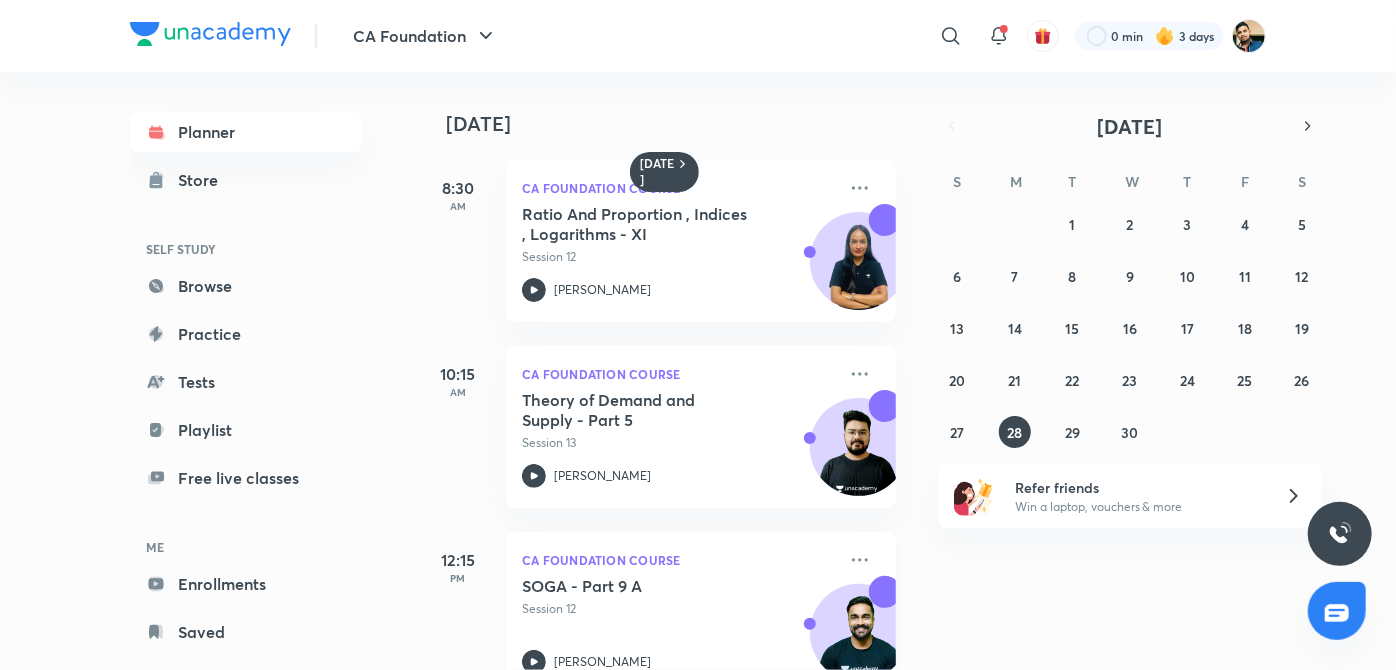 scroll, scrollTop: 239, scrollLeft: 0, axis: vertical 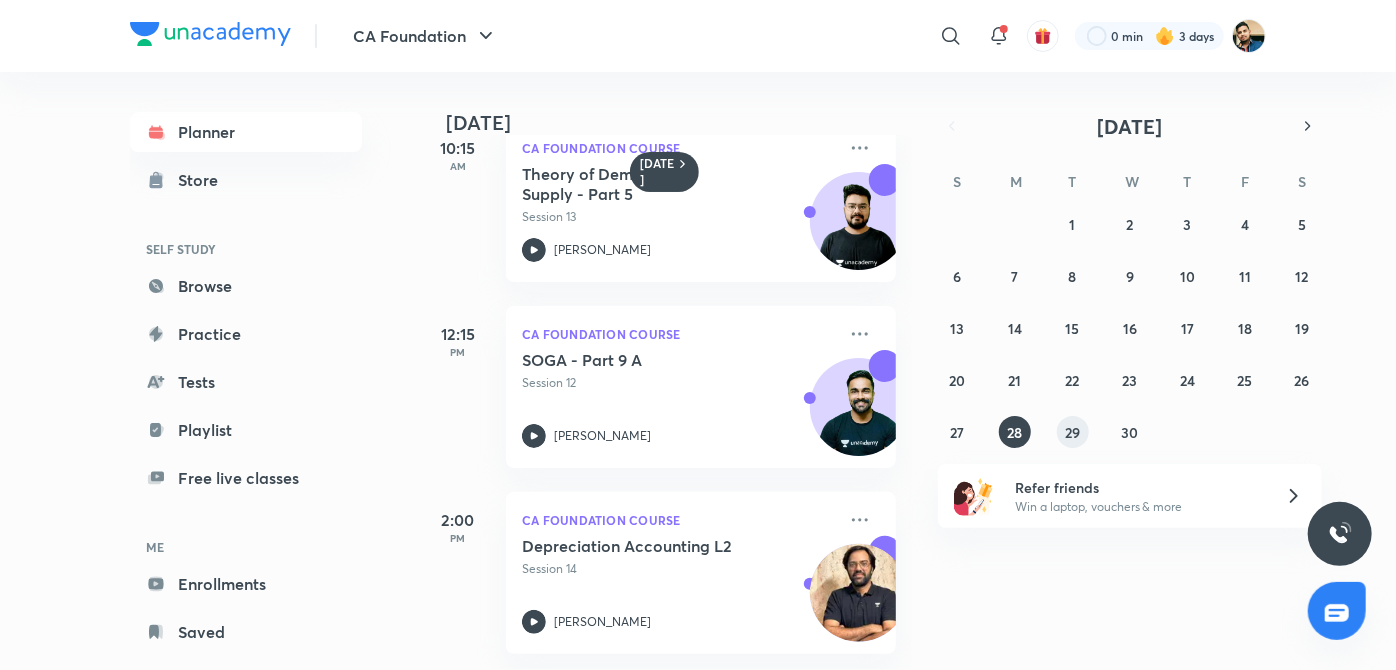 click on "30 31 1 2 3 4 5 6 7 8 9 10 11 12 13 14 15 16 17 18 19 20 21 22 23 24 25 26 27 28 29 30 1 2 3" at bounding box center (1130, 328) 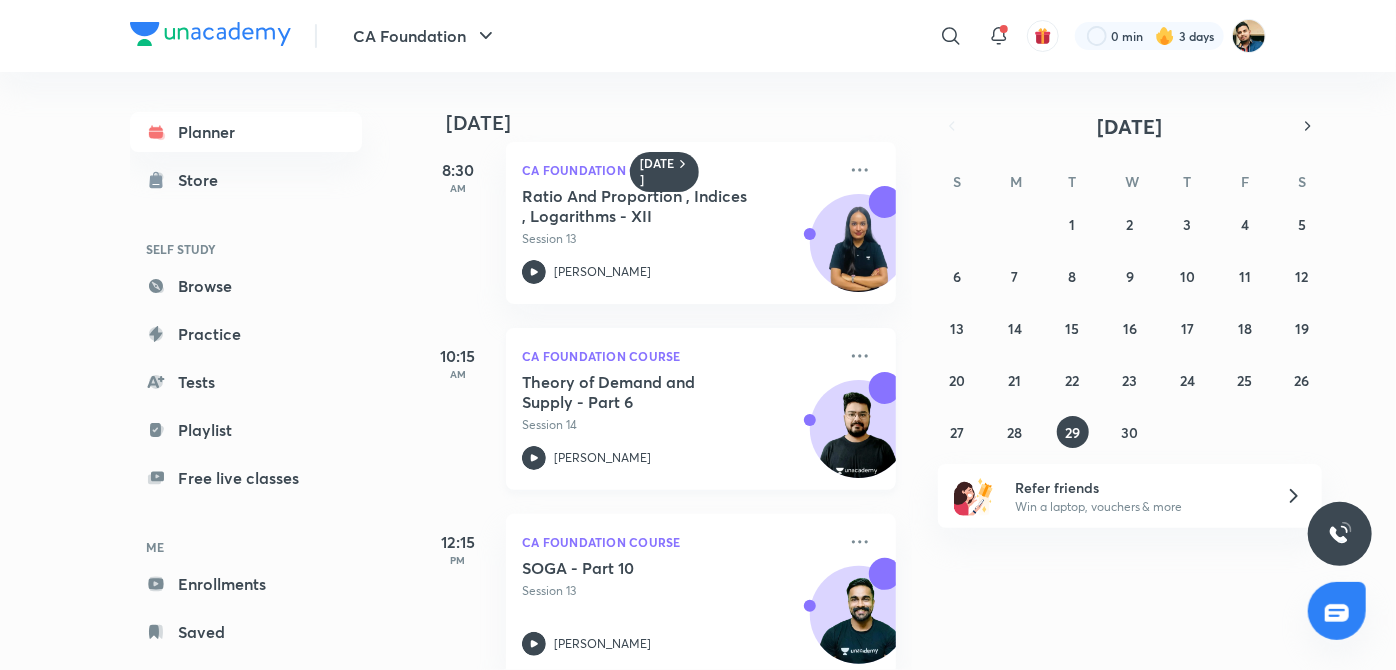 scroll, scrollTop: 0, scrollLeft: 0, axis: both 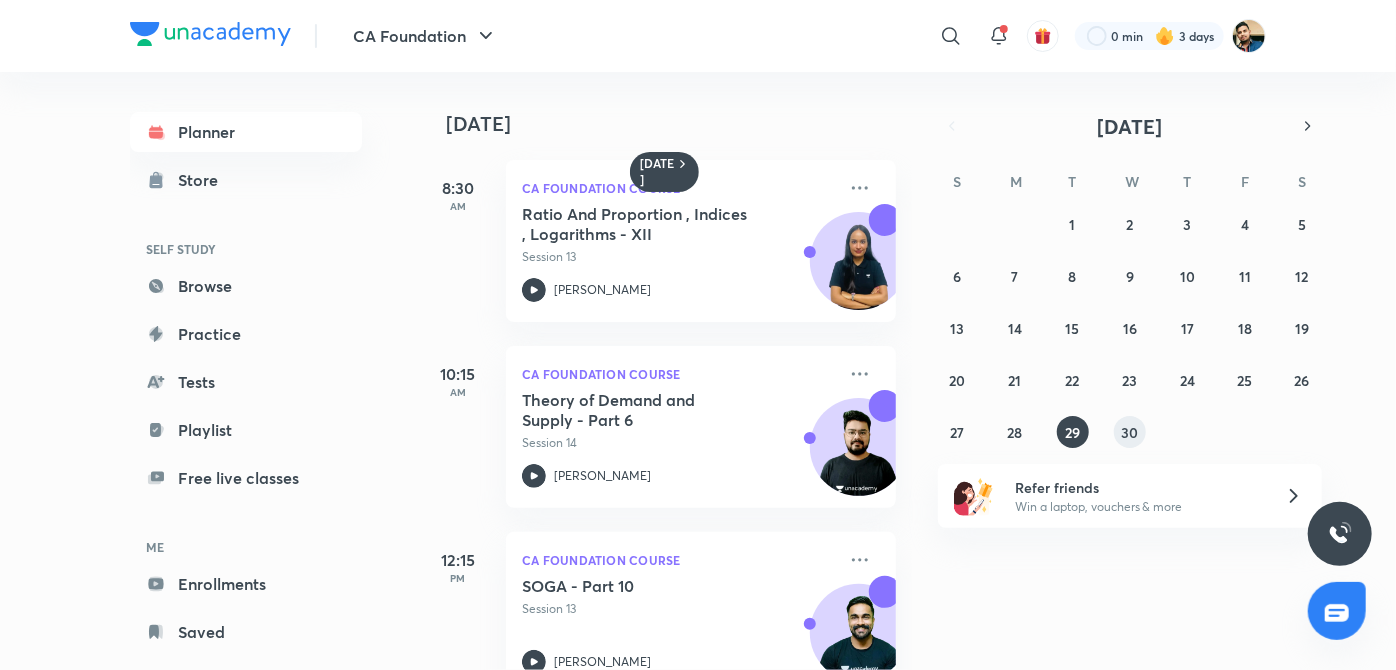 click on "30" at bounding box center (1129, 432) 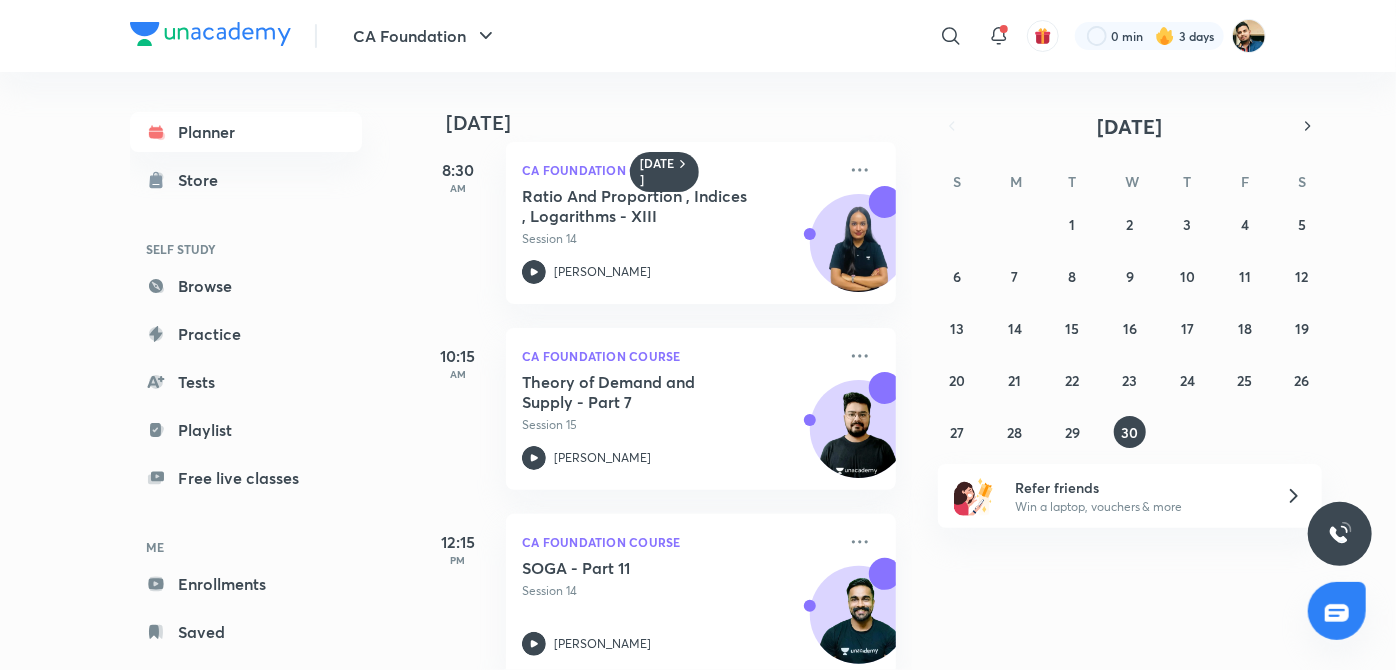 scroll, scrollTop: 0, scrollLeft: 0, axis: both 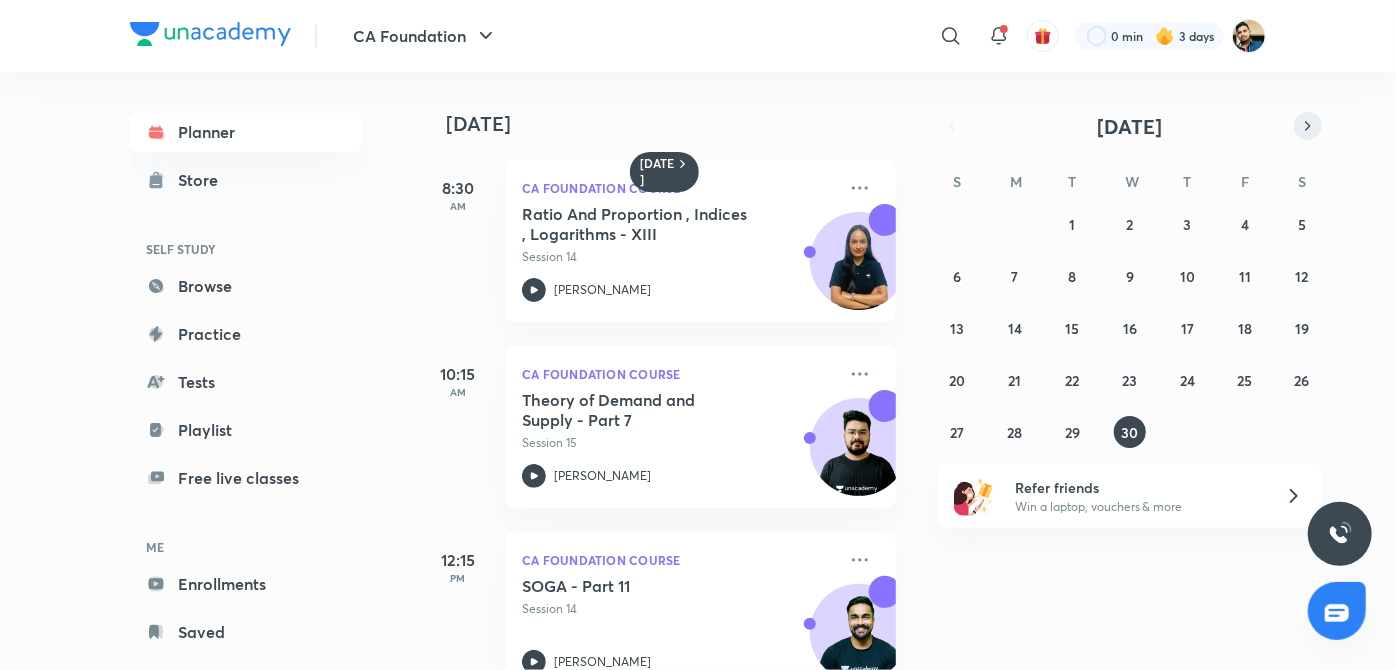 click 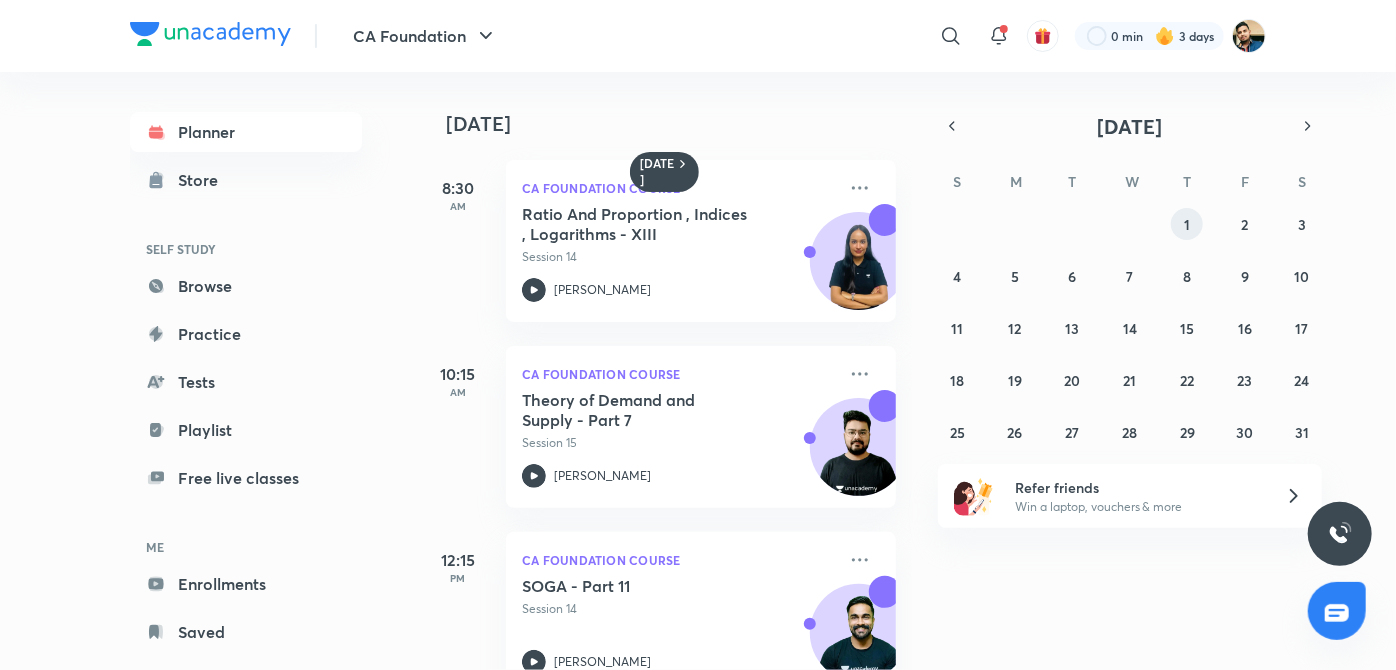 click on "1" at bounding box center [1187, 224] 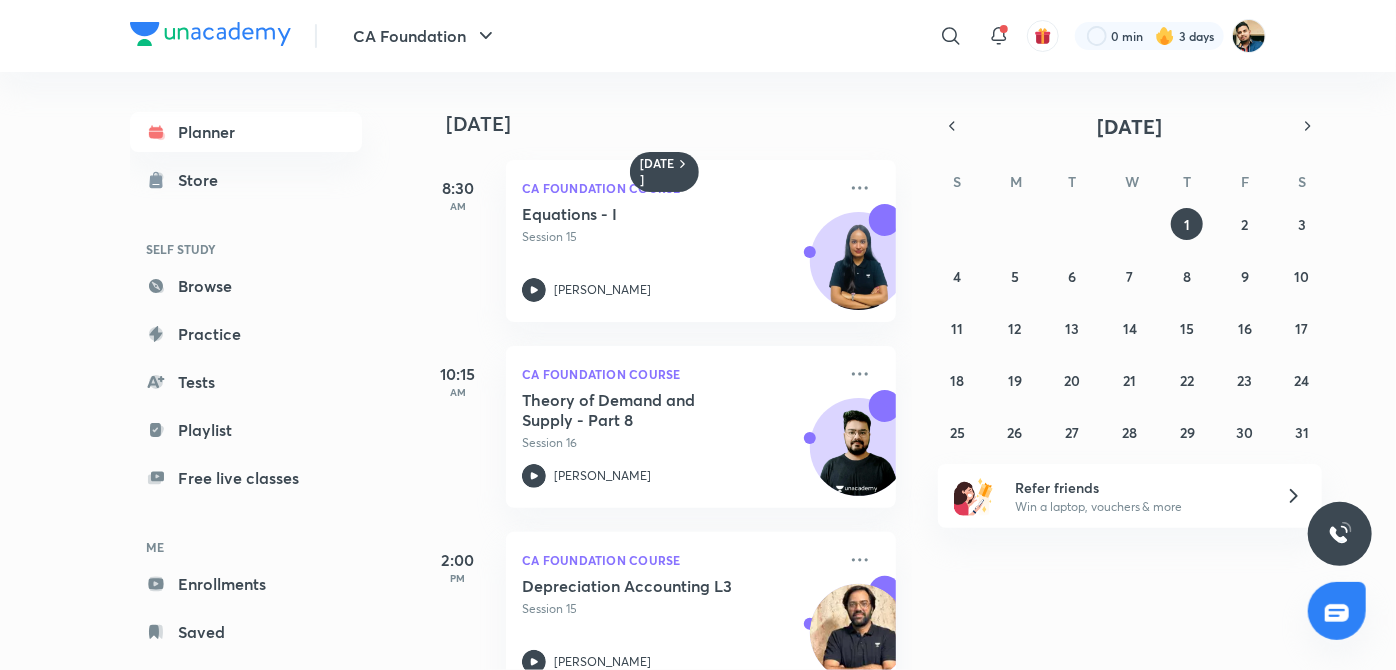 scroll, scrollTop: 53, scrollLeft: 0, axis: vertical 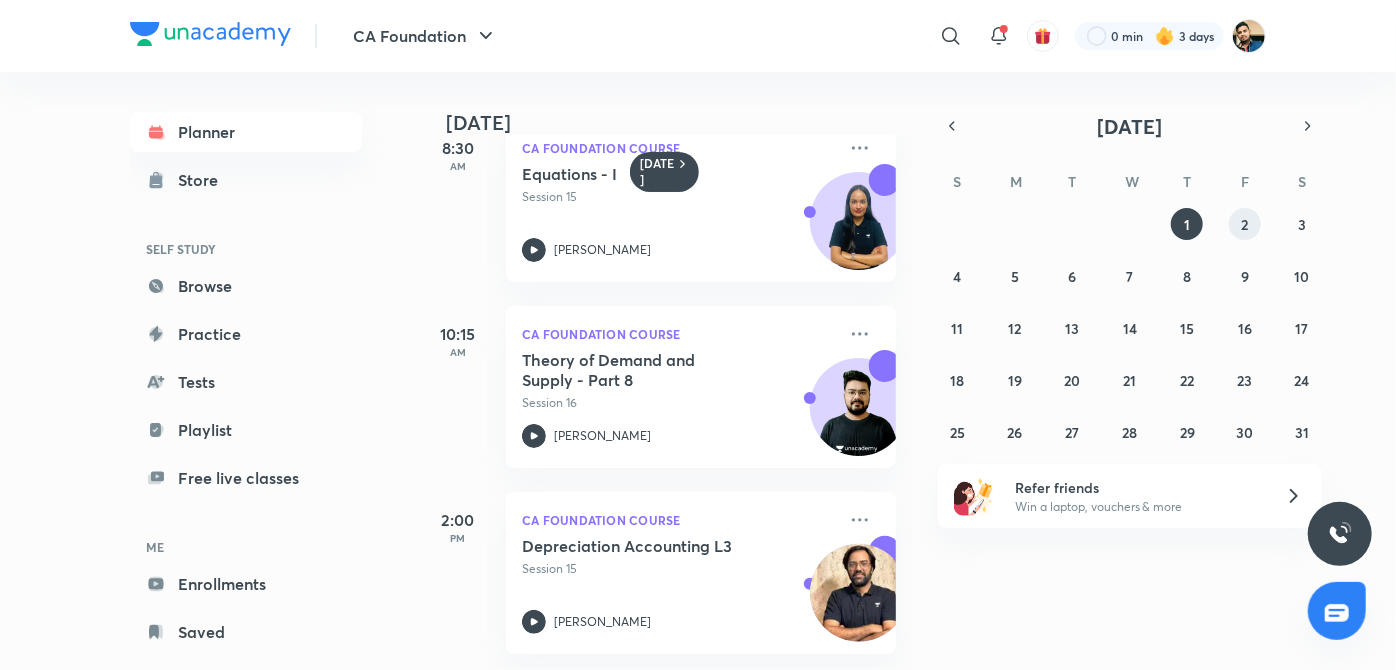 click on "2" at bounding box center (1244, 224) 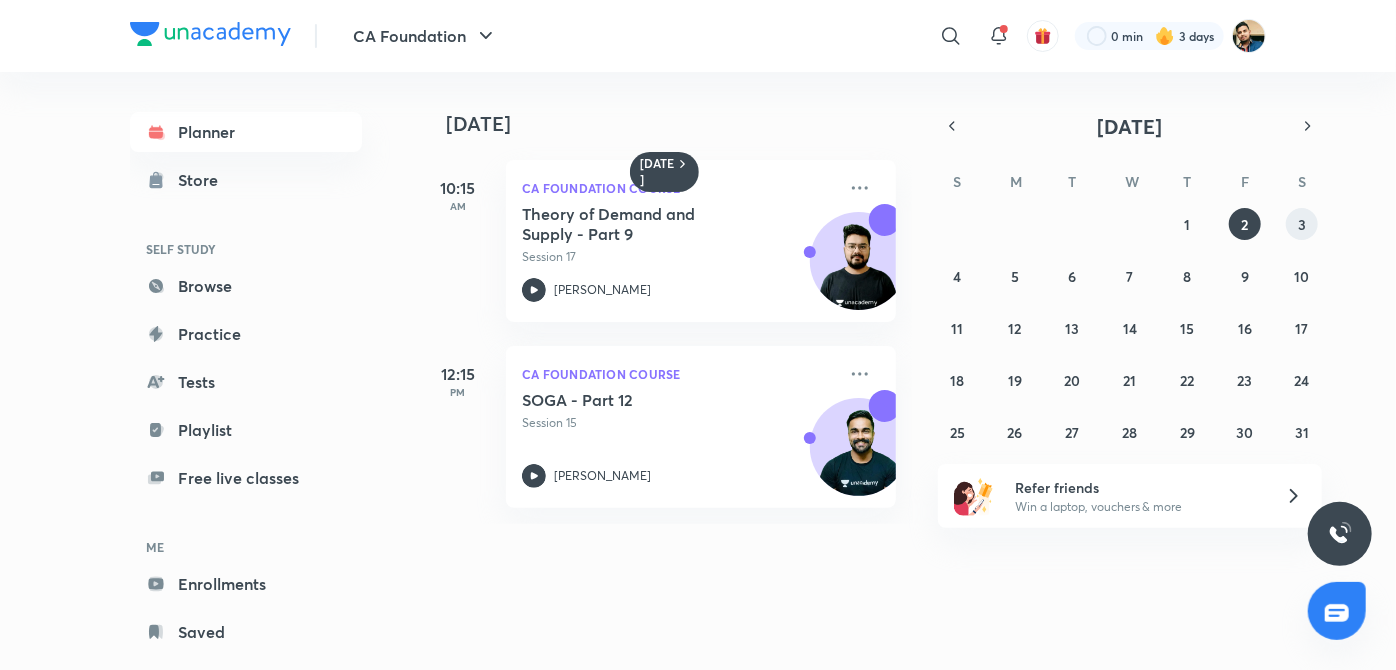 click on "3" at bounding box center [1302, 224] 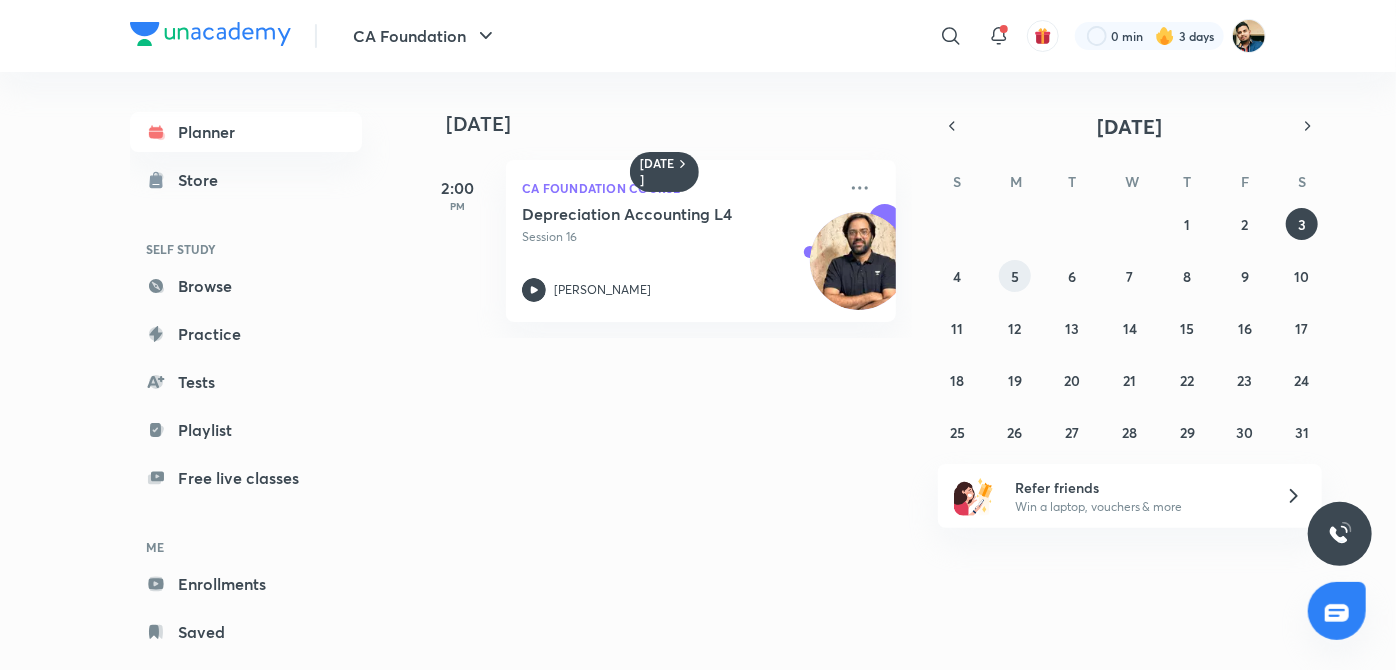 click on "5" at bounding box center [1015, 276] 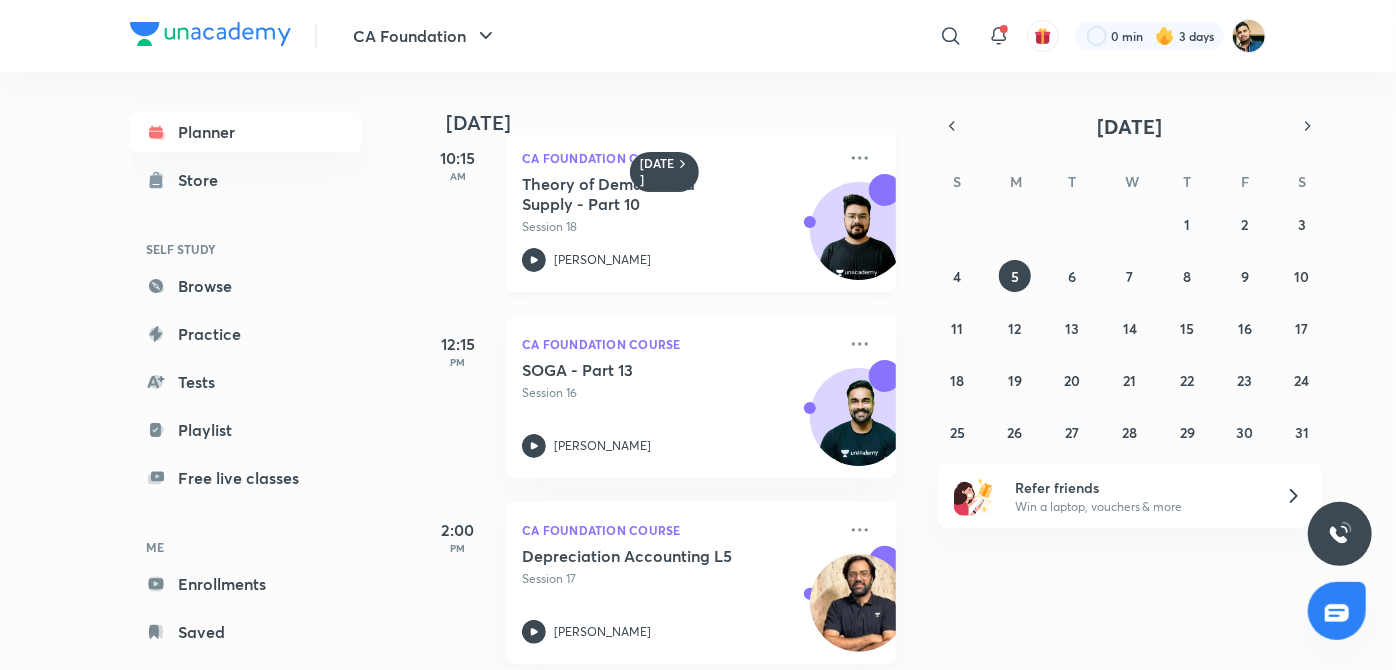 scroll, scrollTop: 239, scrollLeft: 0, axis: vertical 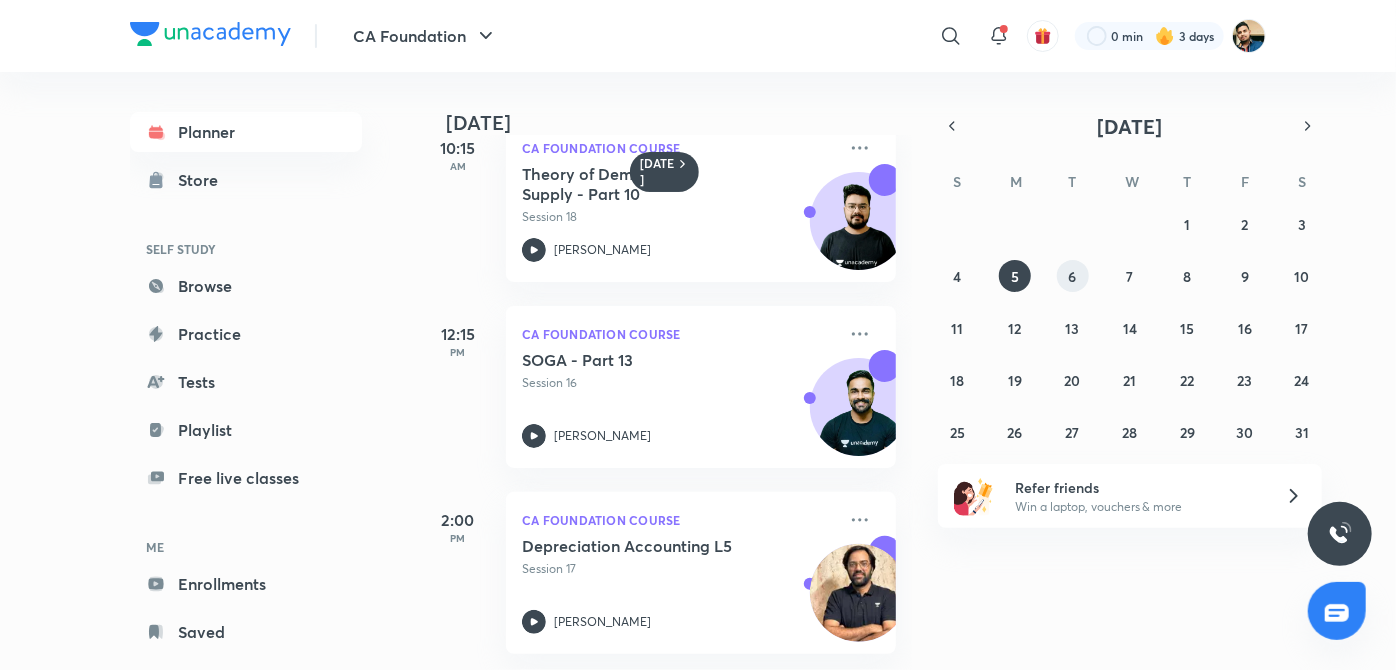 click on "6" at bounding box center [1073, 276] 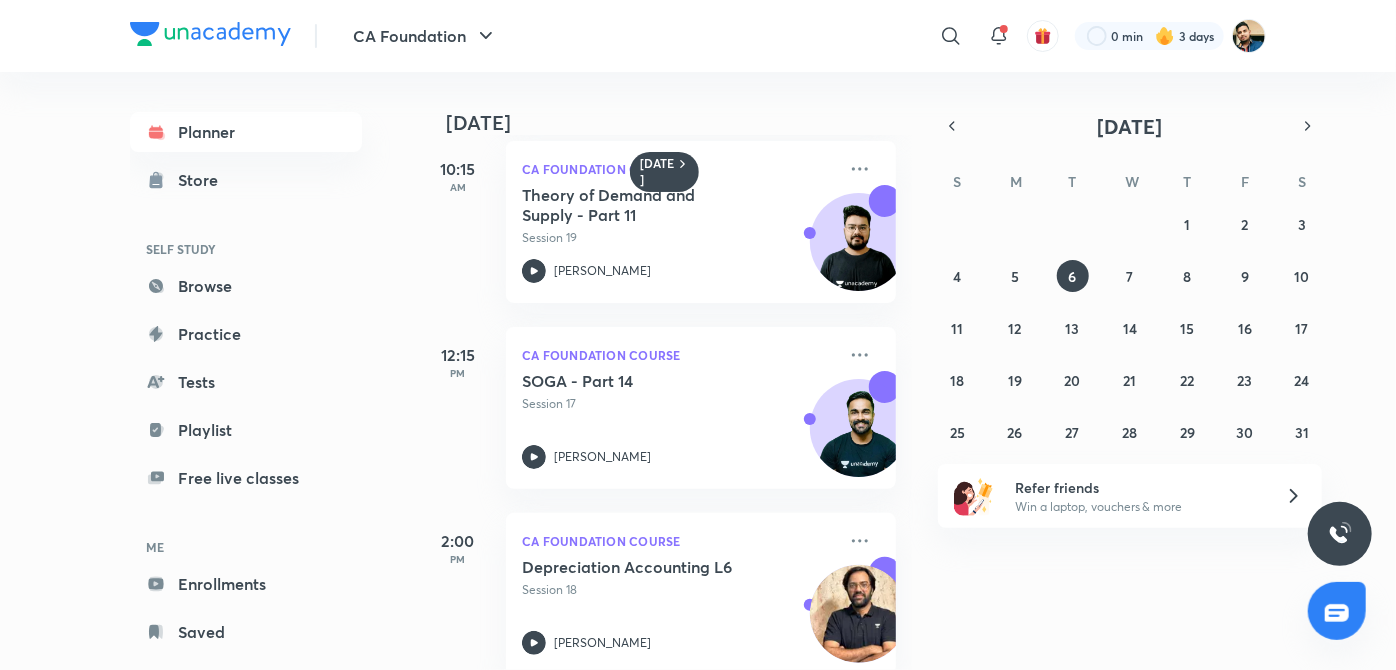scroll, scrollTop: 239, scrollLeft: 0, axis: vertical 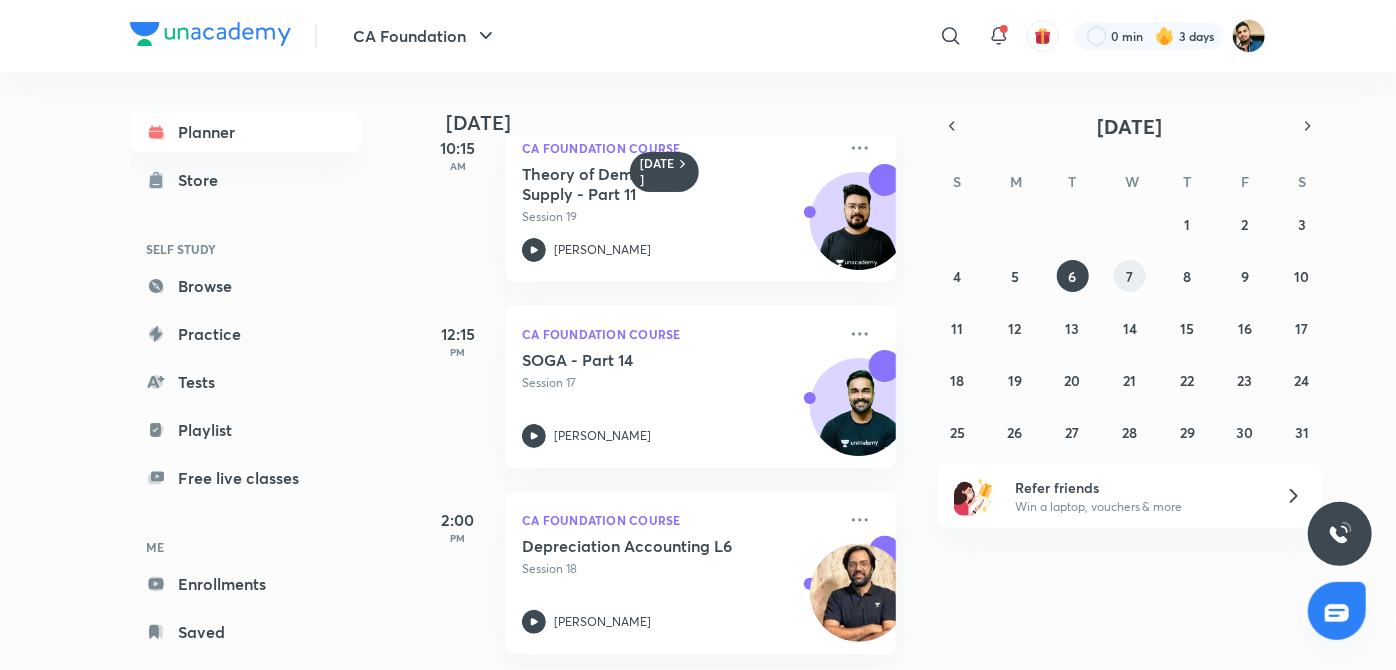 click on "7" at bounding box center [1130, 276] 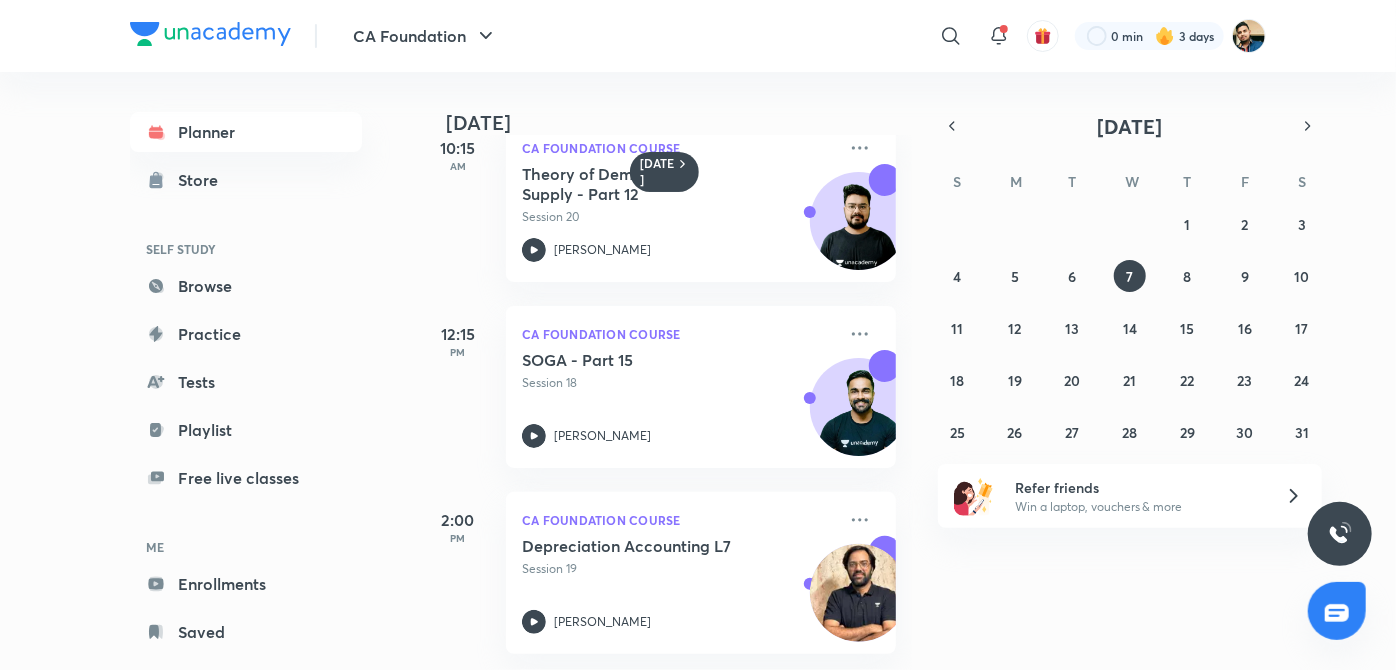 scroll, scrollTop: 239, scrollLeft: 0, axis: vertical 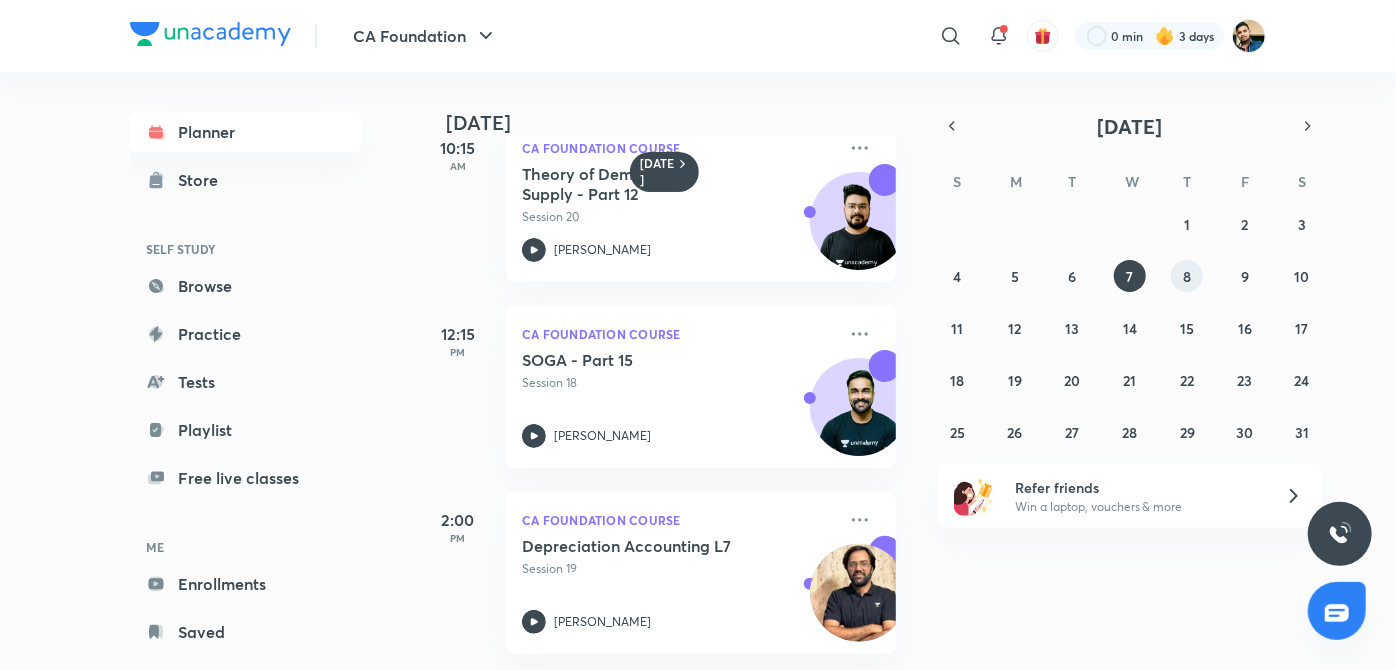 click on "8" at bounding box center [1187, 276] 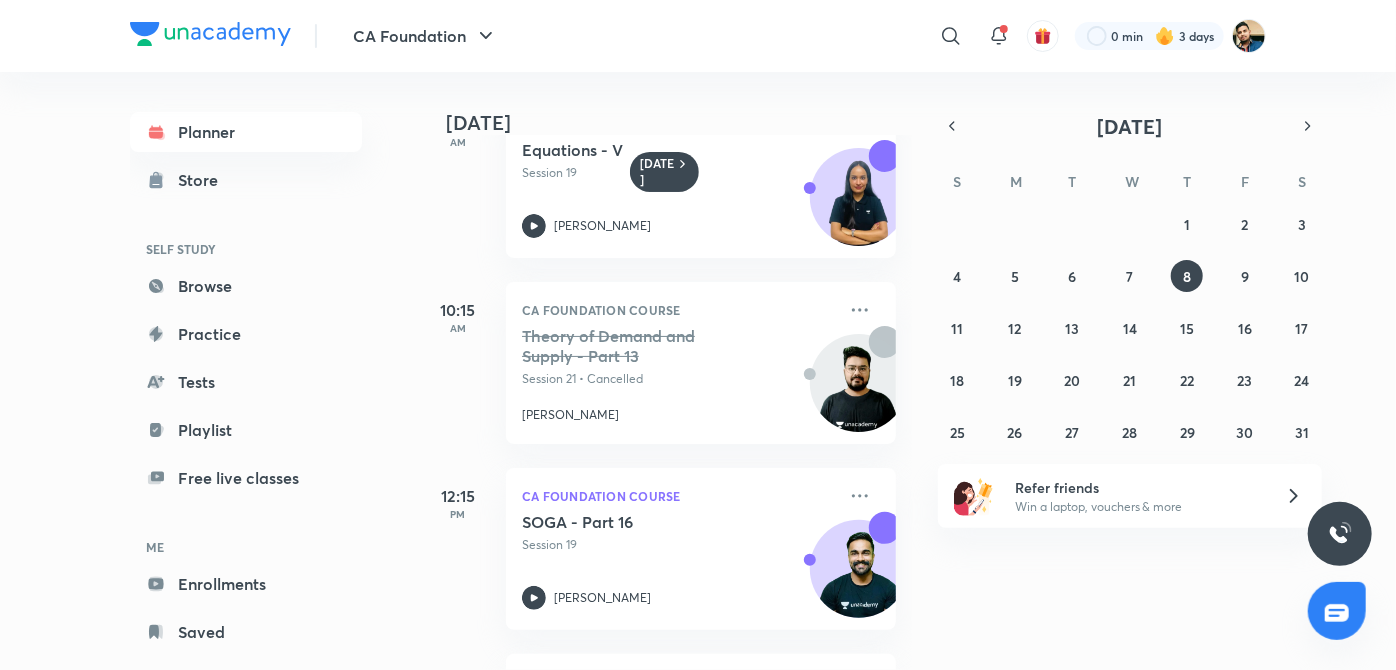scroll, scrollTop: 239, scrollLeft: 0, axis: vertical 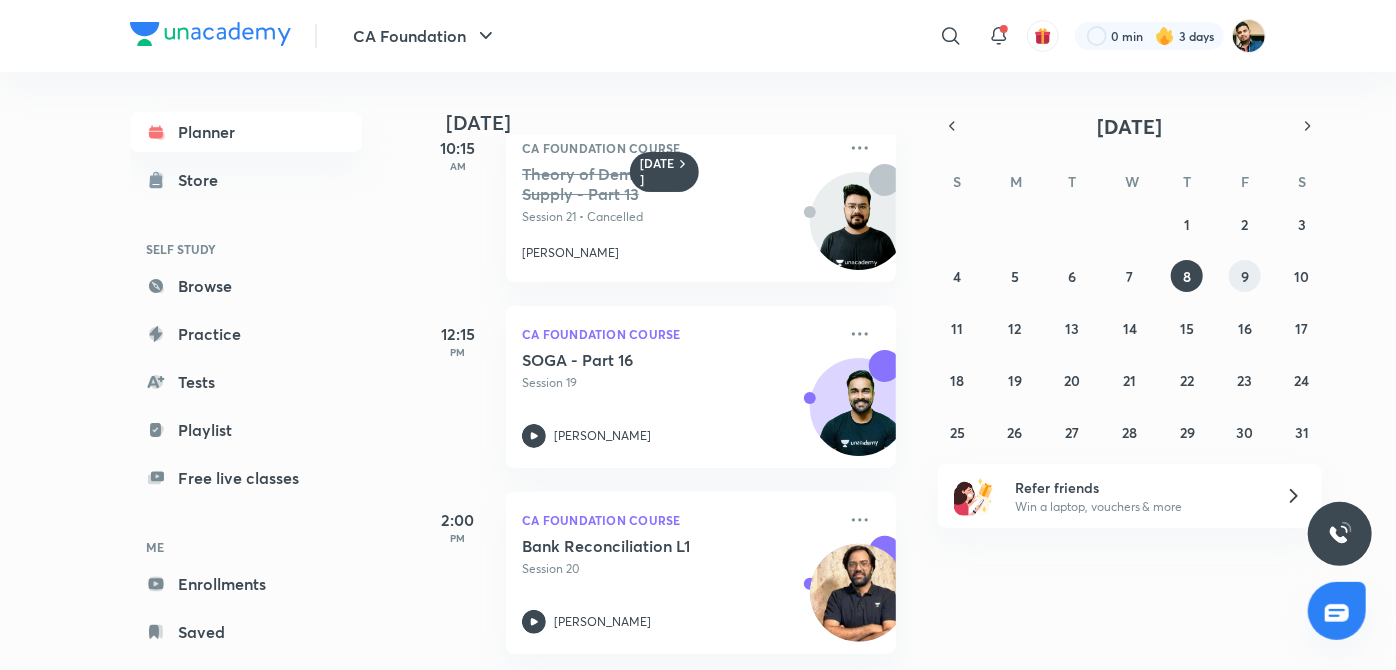 click on "9" at bounding box center [1245, 276] 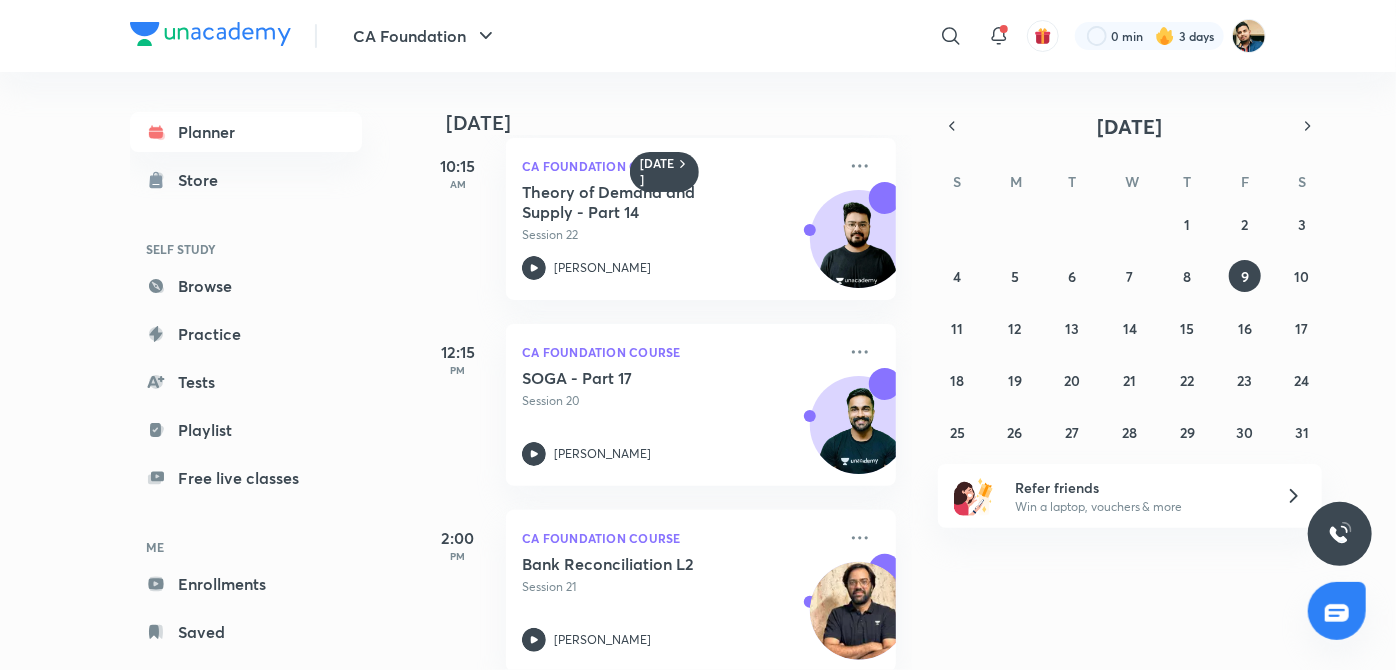scroll, scrollTop: 239, scrollLeft: 0, axis: vertical 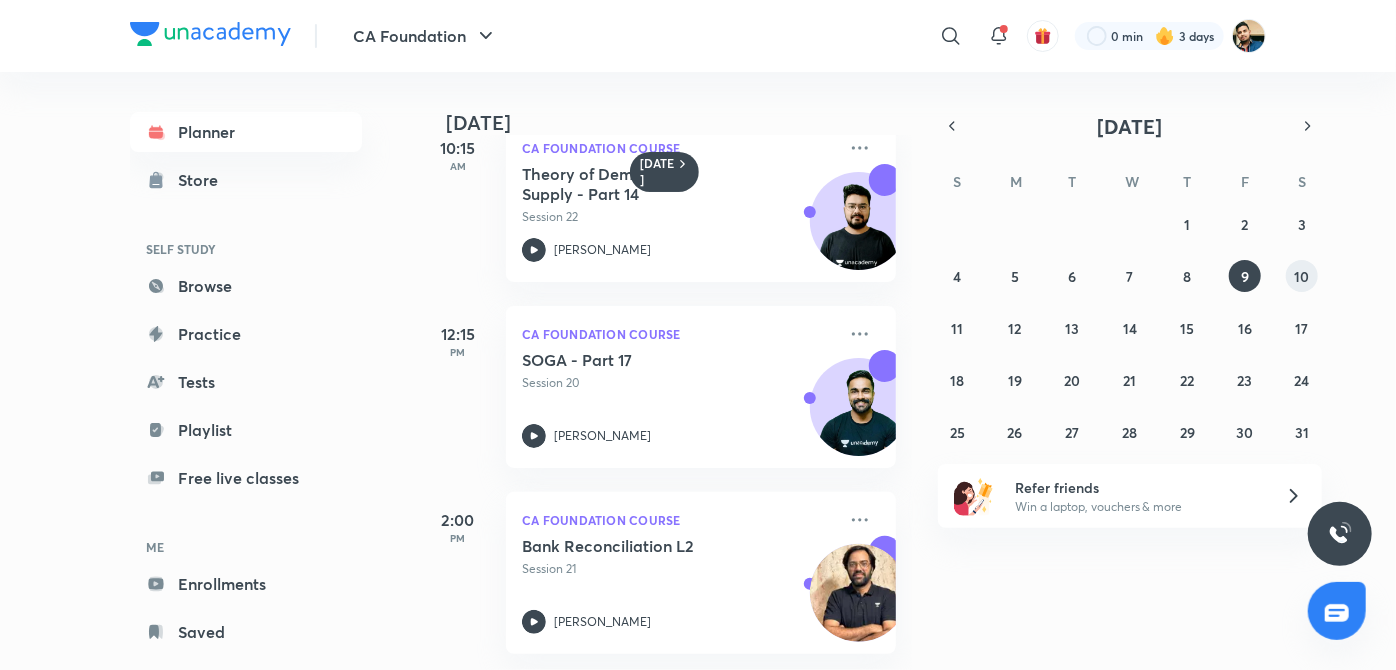 click on "10" at bounding box center (1302, 276) 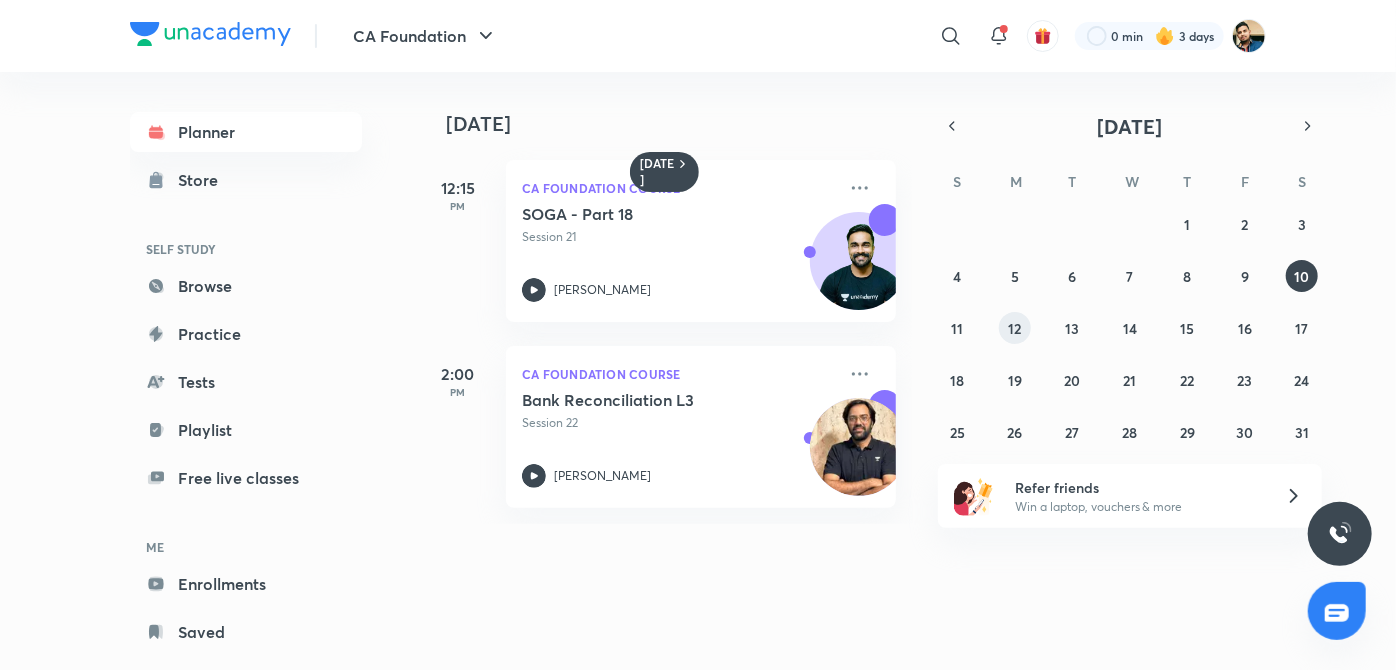 click on "12" at bounding box center (1015, 328) 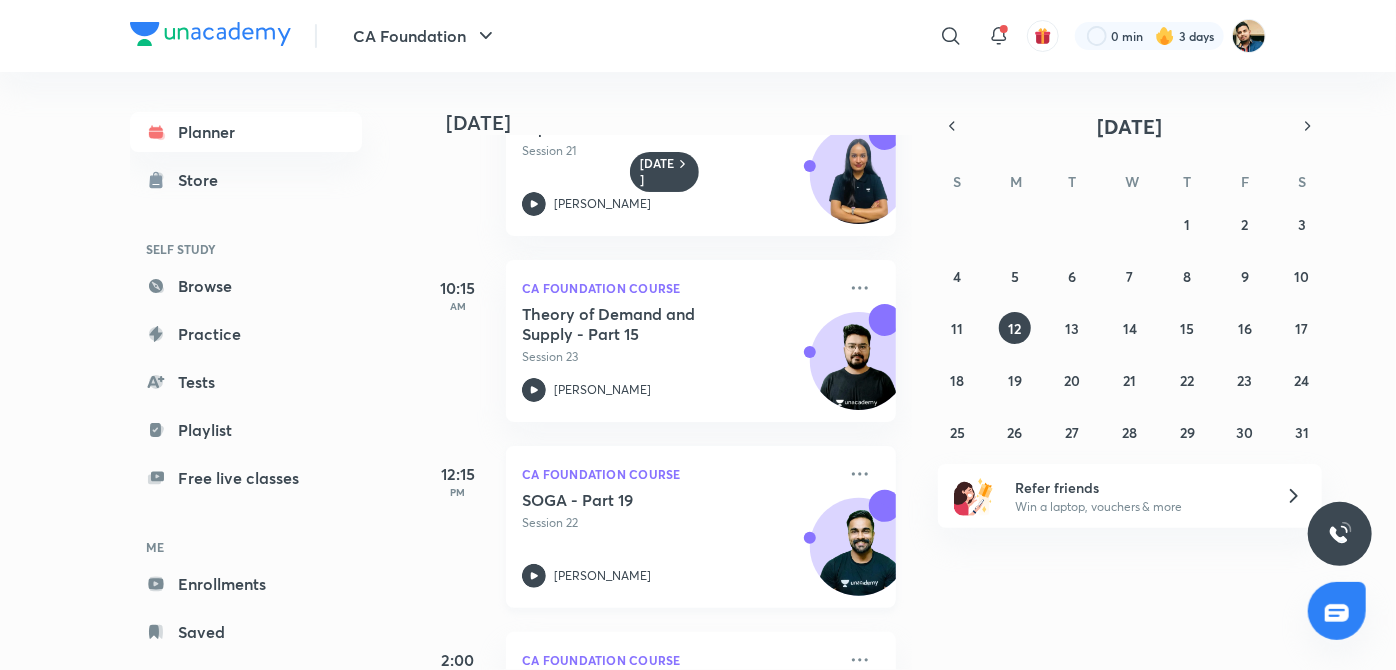 scroll, scrollTop: 239, scrollLeft: 0, axis: vertical 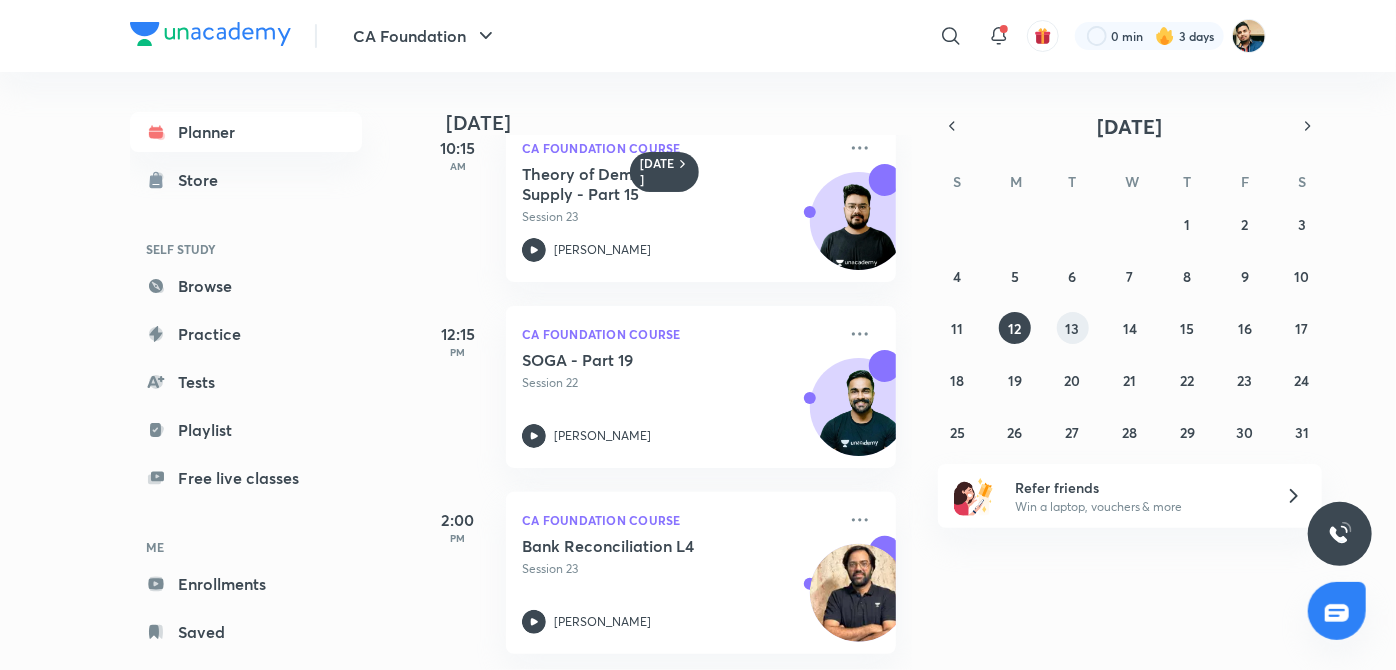 click on "13" at bounding box center [1073, 328] 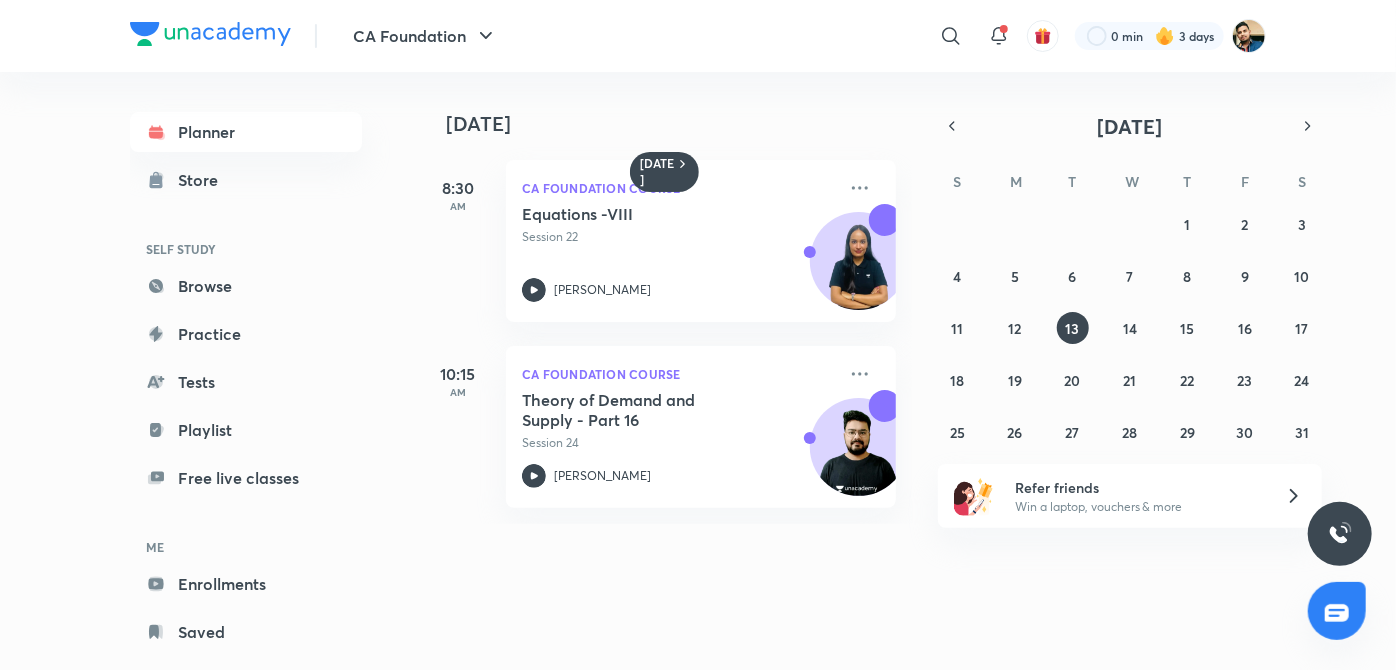 click on "27 28 29 30 1 2 3 4 5 6 7 8 9 10 11 12 13 14 15 16 17 18 19 20 21 22 23 24 25 26 27 28 29 30 31" at bounding box center [1130, 328] 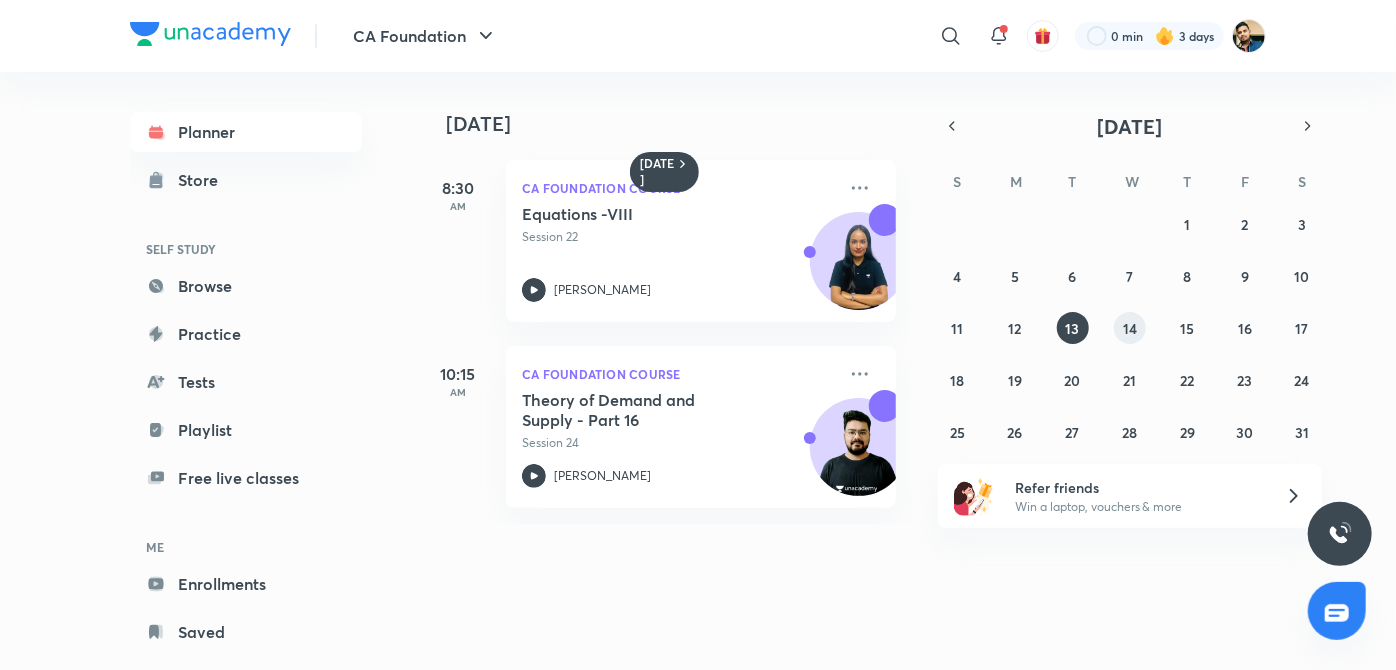 click on "14" at bounding box center (1130, 328) 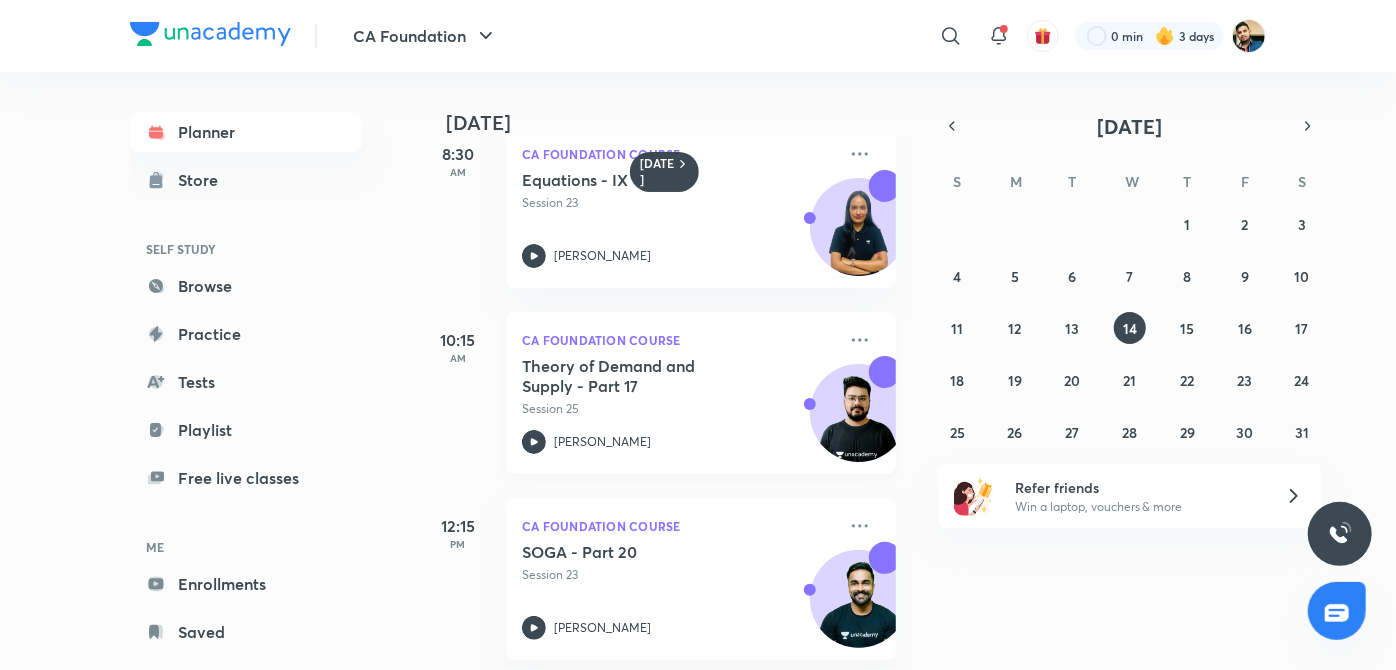scroll, scrollTop: 53, scrollLeft: 0, axis: vertical 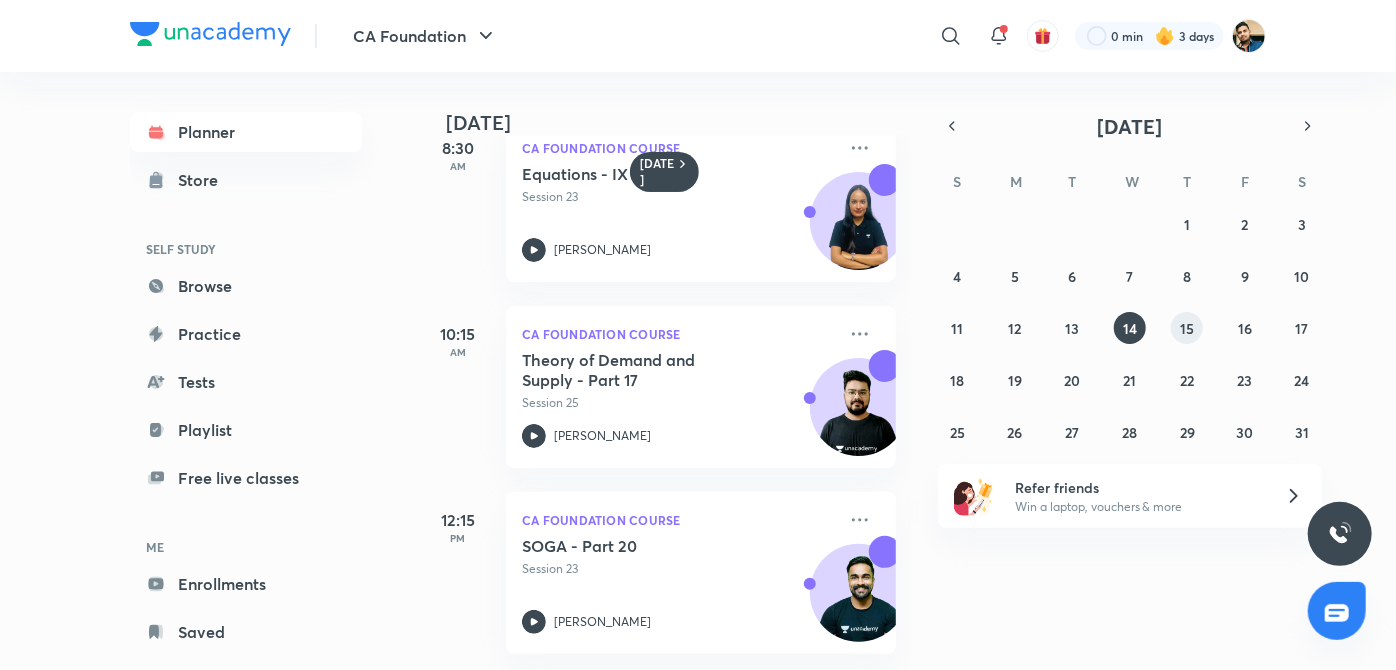 click on "15" at bounding box center [1187, 328] 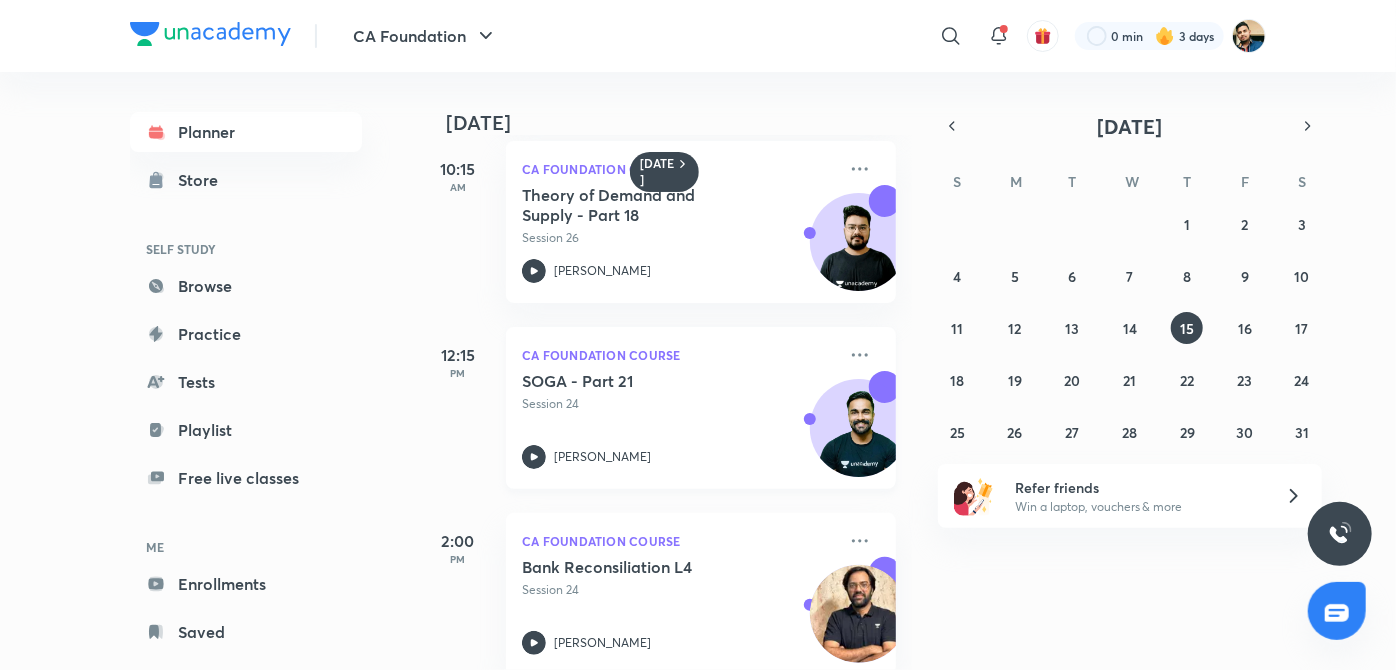 scroll, scrollTop: 239, scrollLeft: 0, axis: vertical 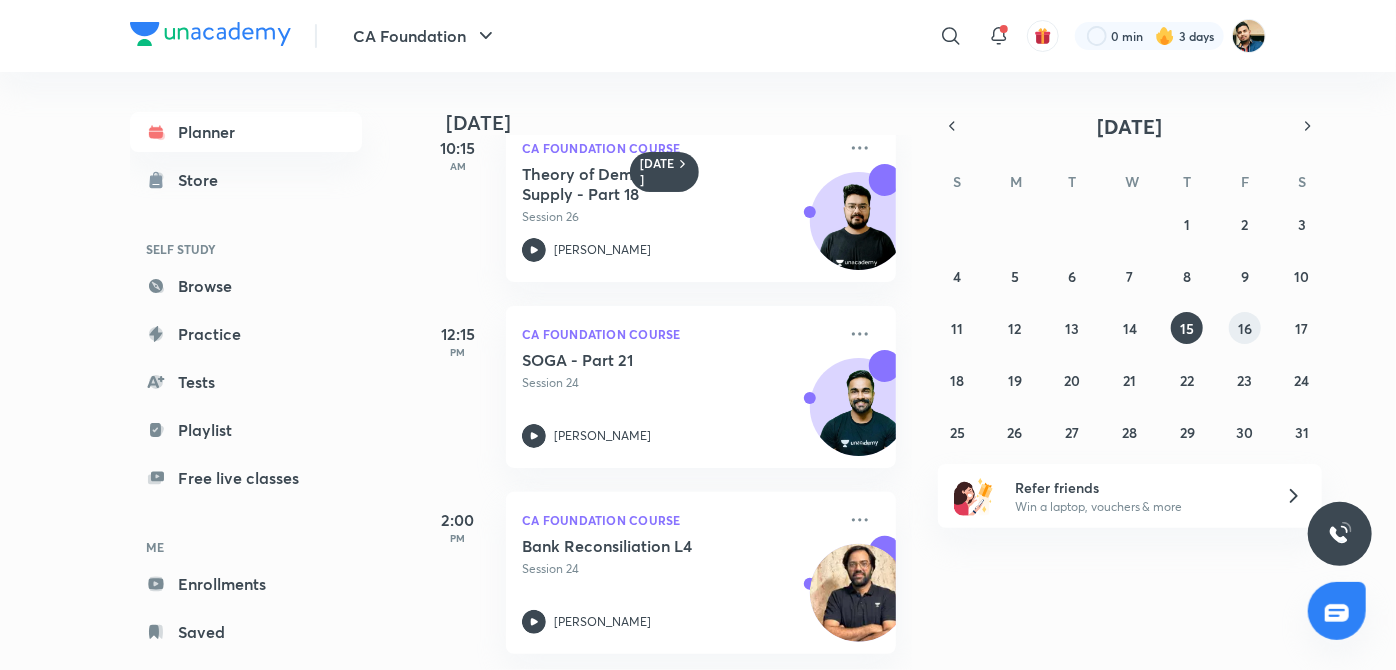 click on "16" at bounding box center [1245, 328] 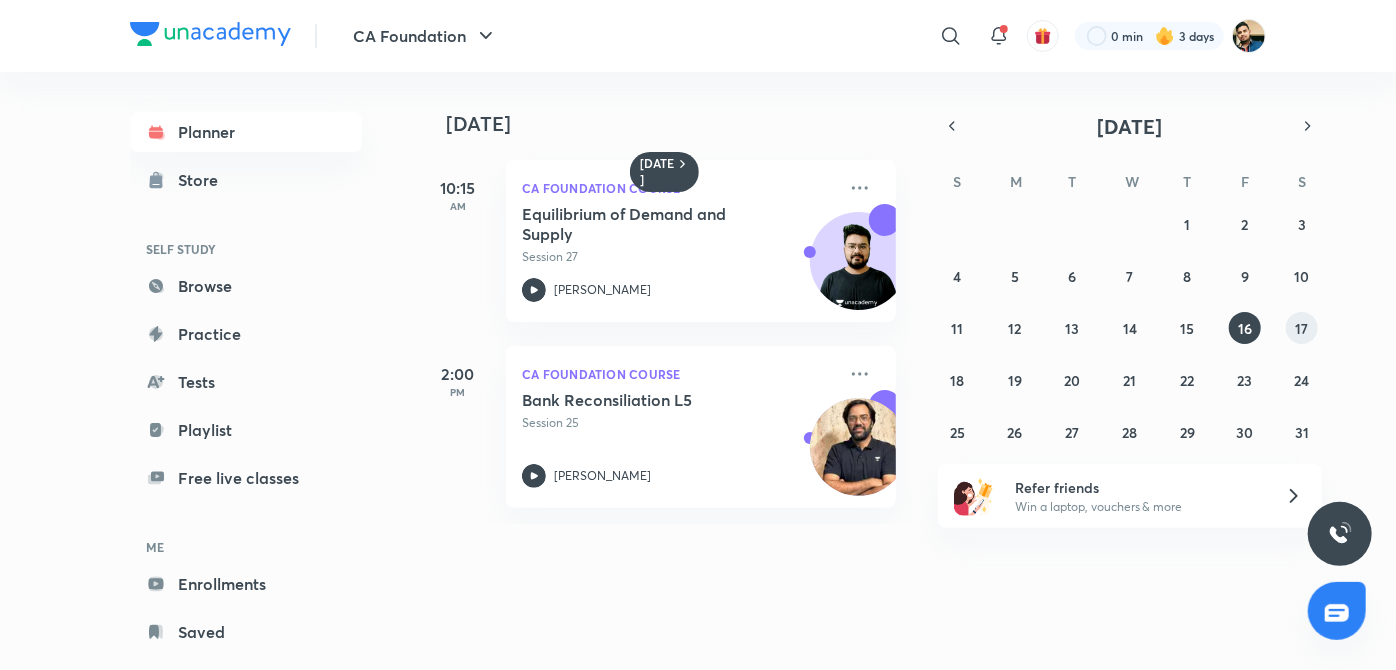 click on "17" at bounding box center [1302, 328] 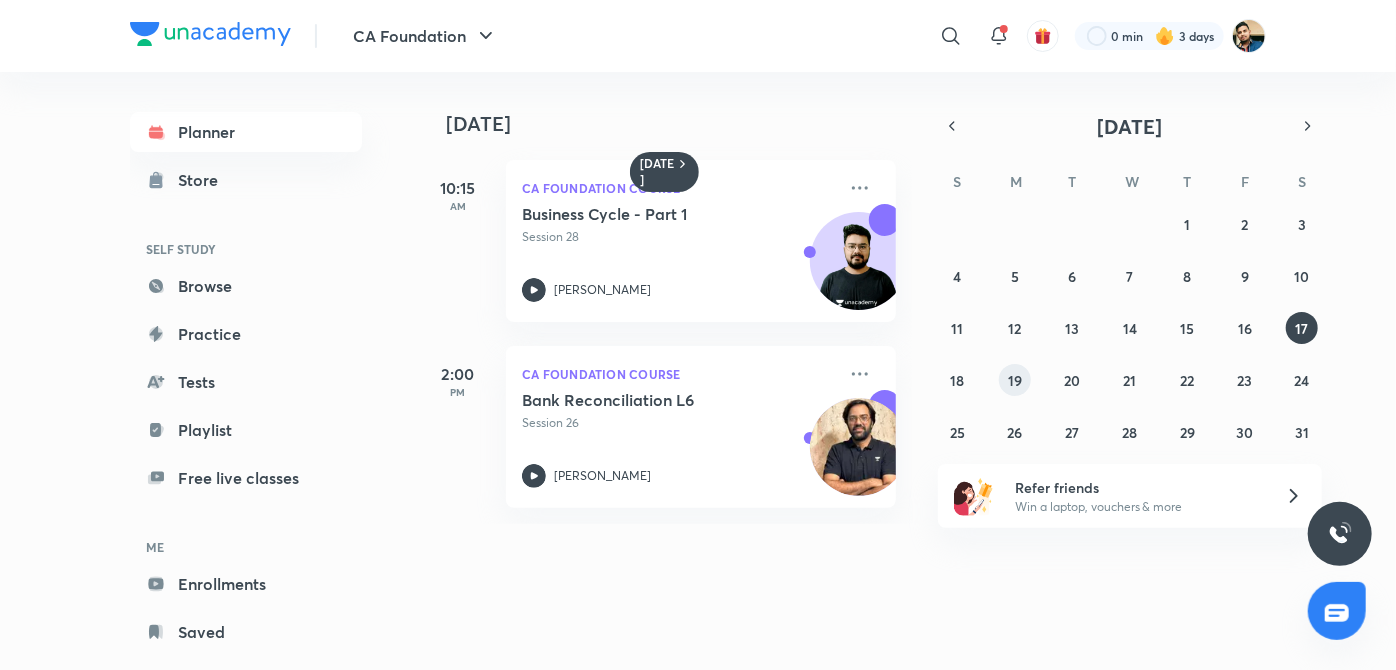 click on "19" at bounding box center (1015, 380) 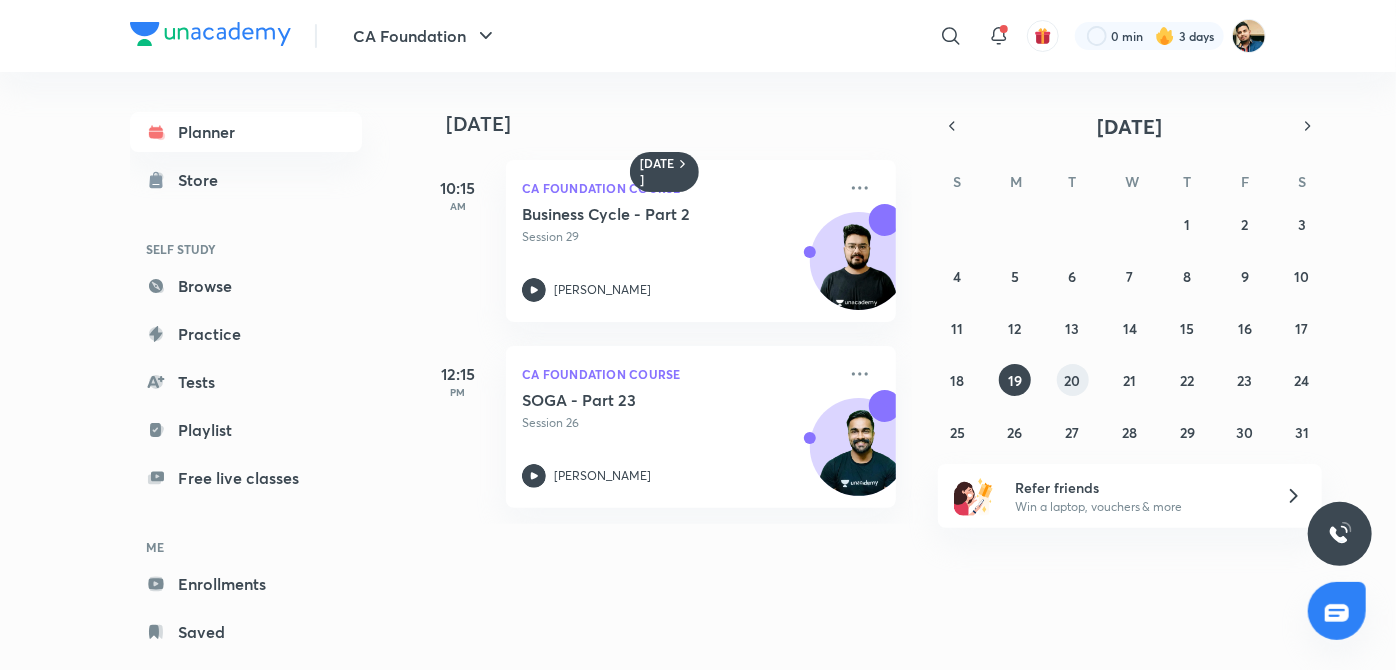 click on "20" at bounding box center (1073, 380) 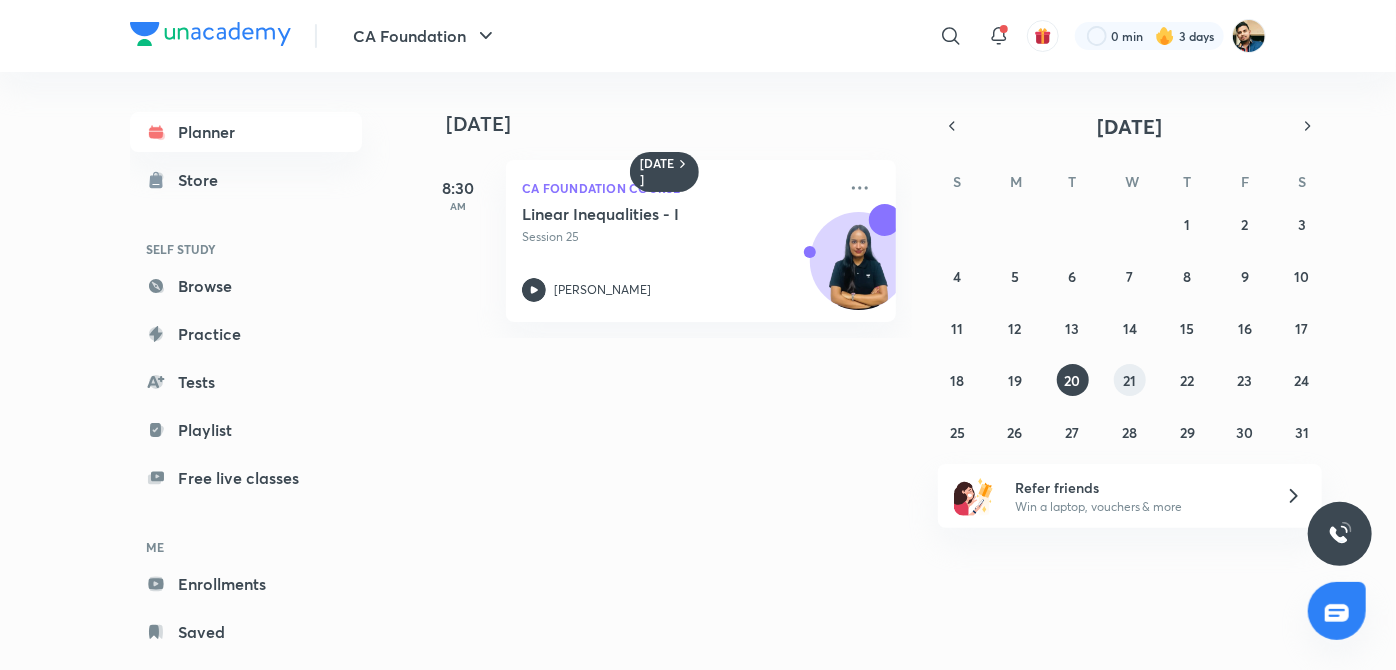 click on "21" at bounding box center (1130, 380) 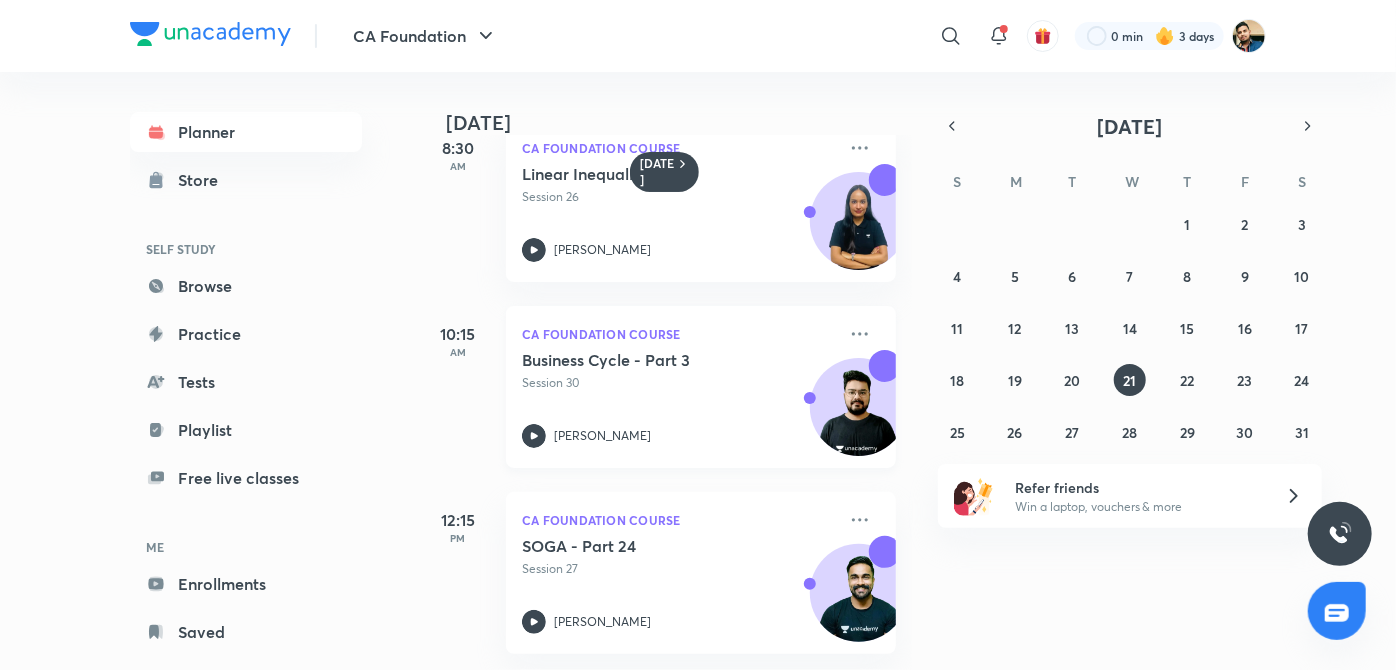 scroll, scrollTop: 0, scrollLeft: 0, axis: both 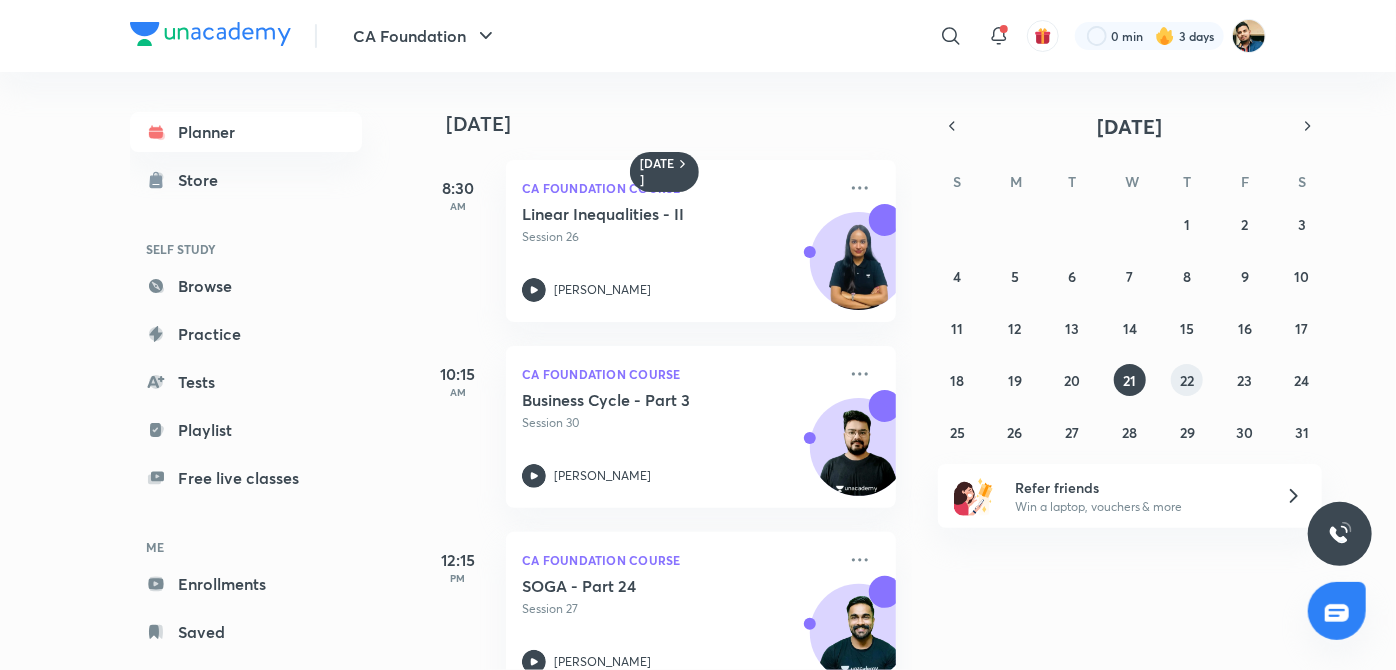 click on "22" at bounding box center (1187, 380) 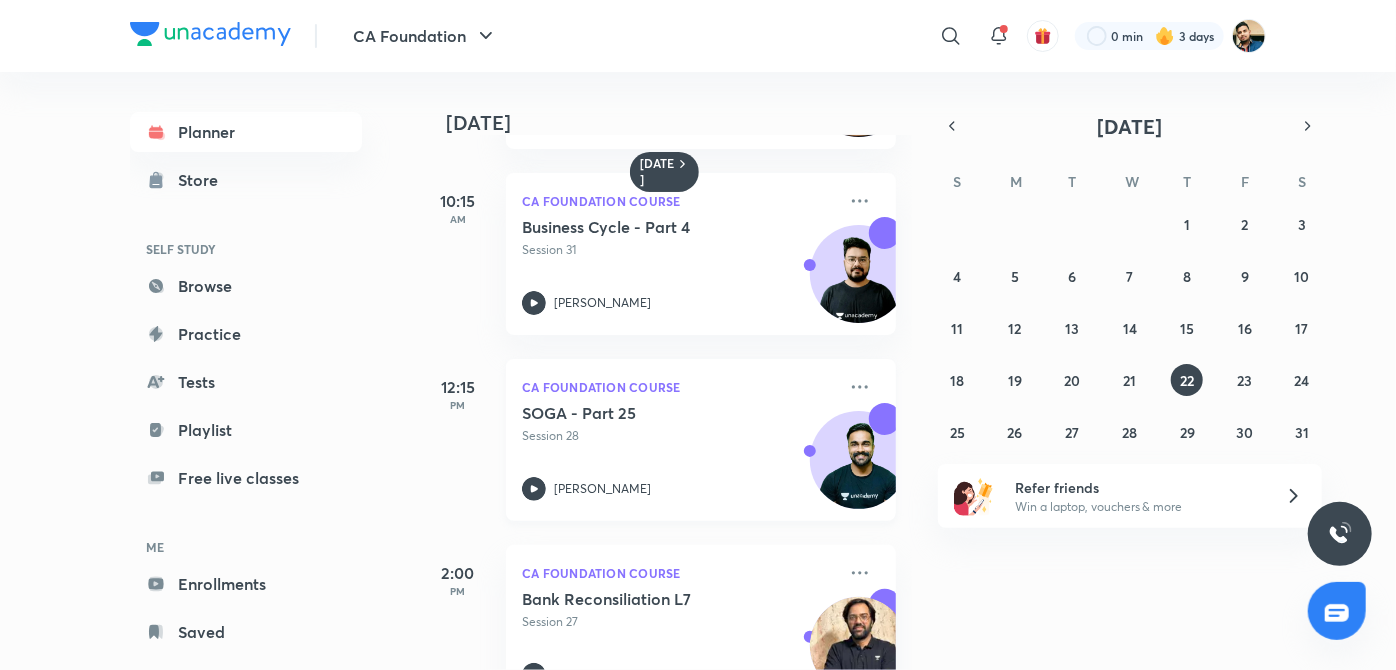 scroll, scrollTop: 239, scrollLeft: 0, axis: vertical 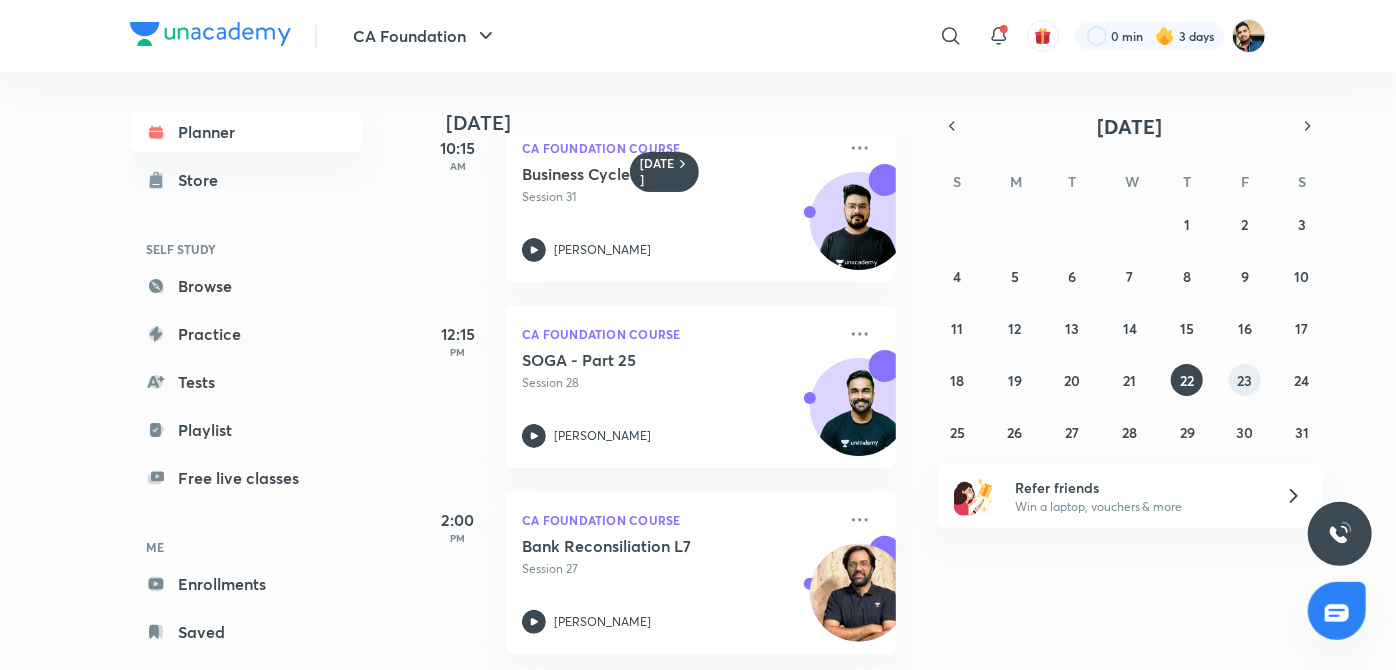 drag, startPoint x: 1251, startPoint y: 375, endPoint x: 1237, endPoint y: 377, distance: 14.142136 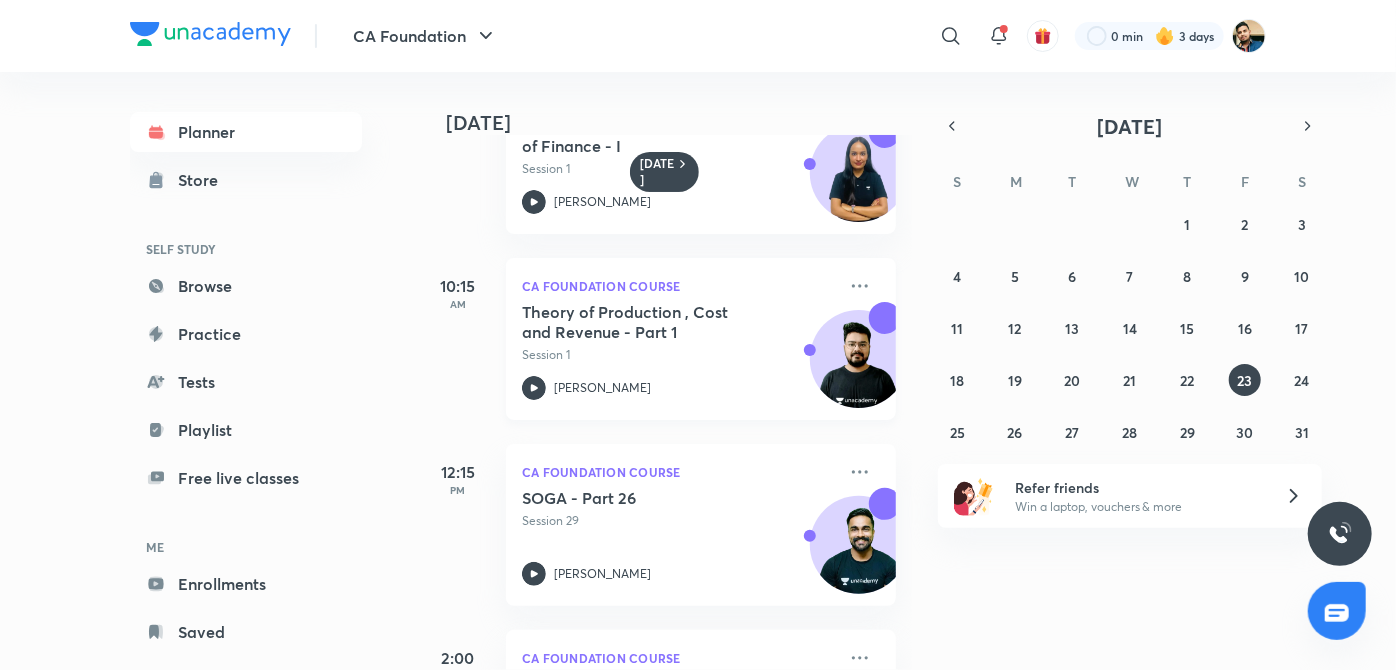scroll, scrollTop: 239, scrollLeft: 0, axis: vertical 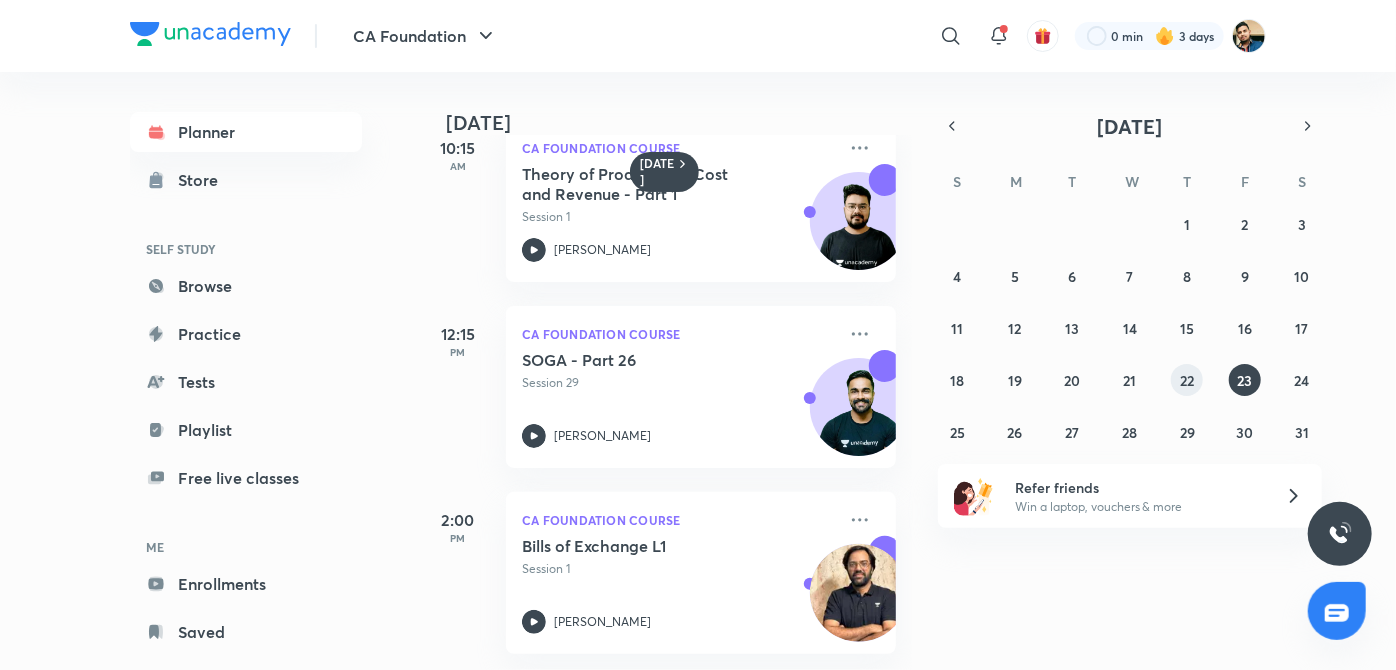 click on "22" at bounding box center [1187, 380] 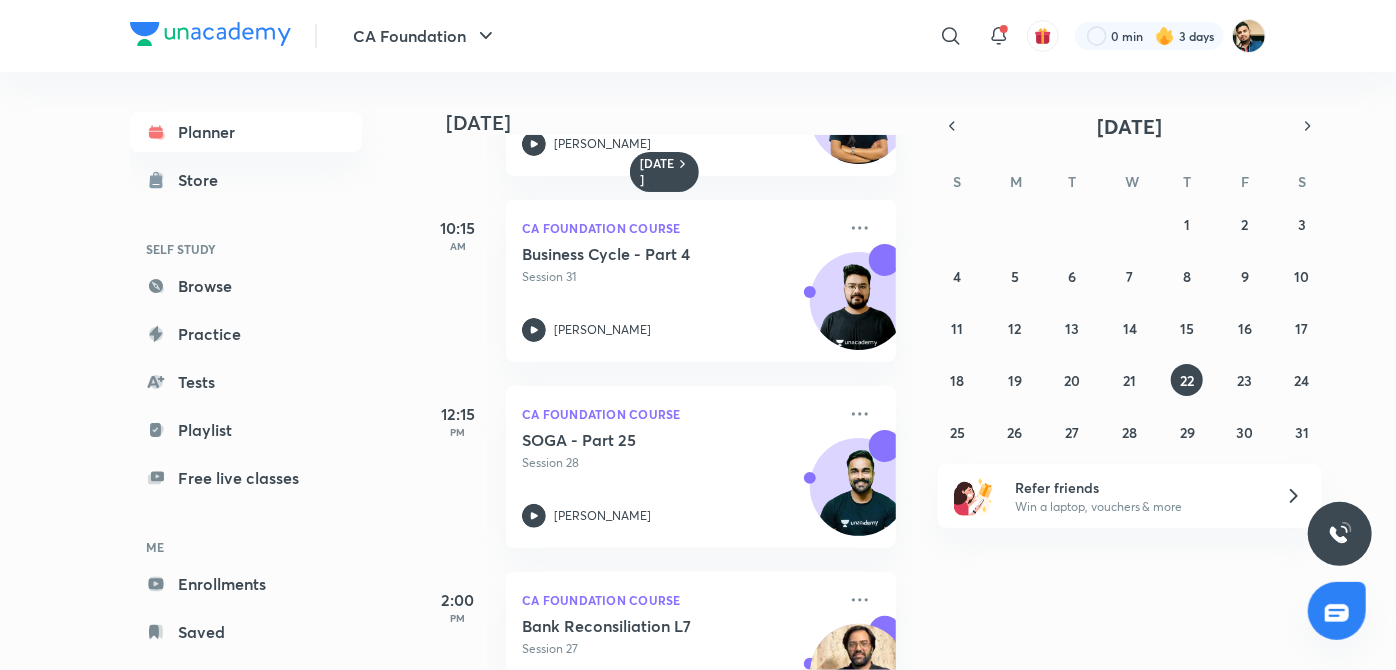 scroll, scrollTop: 239, scrollLeft: 0, axis: vertical 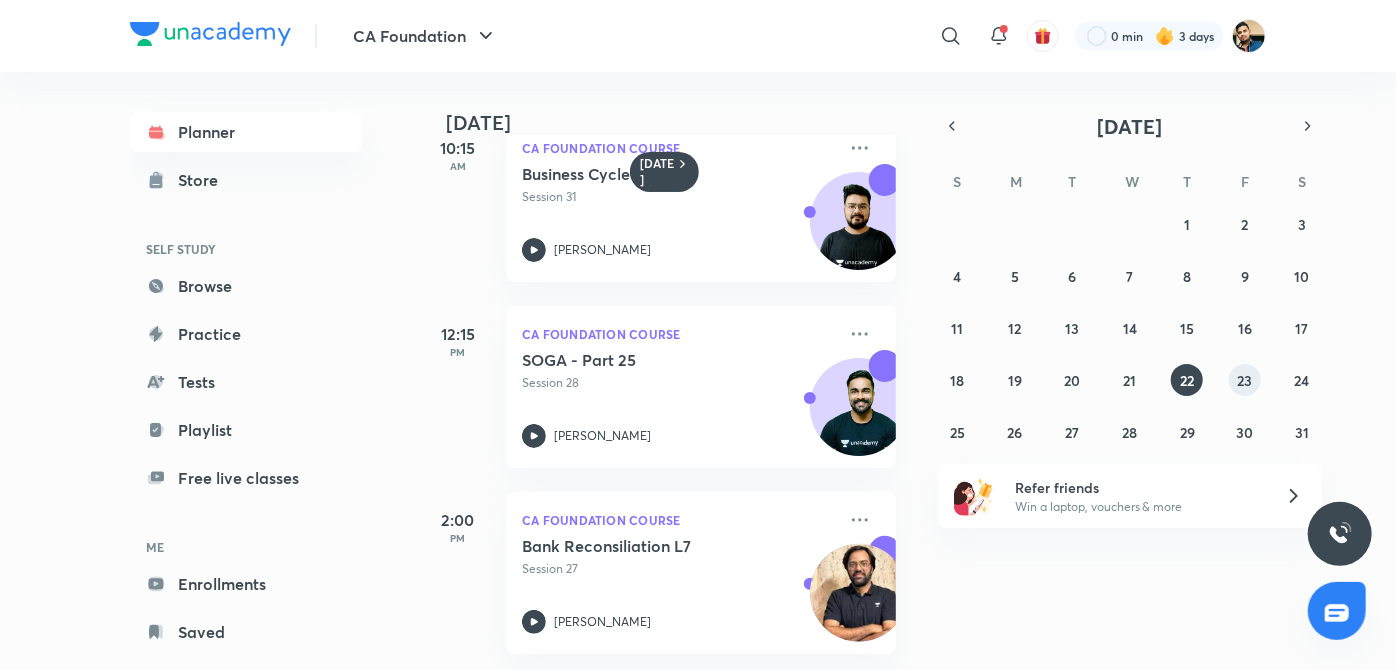 click on "23" at bounding box center [1244, 380] 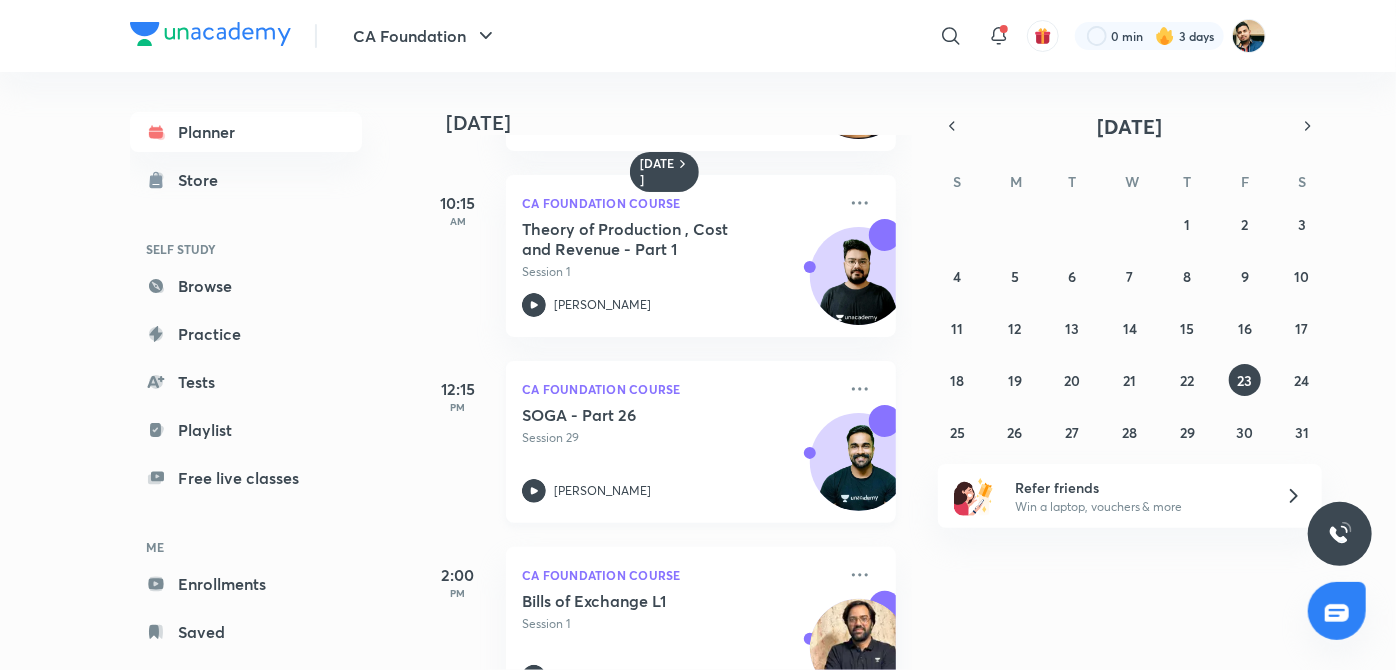 scroll, scrollTop: 239, scrollLeft: 0, axis: vertical 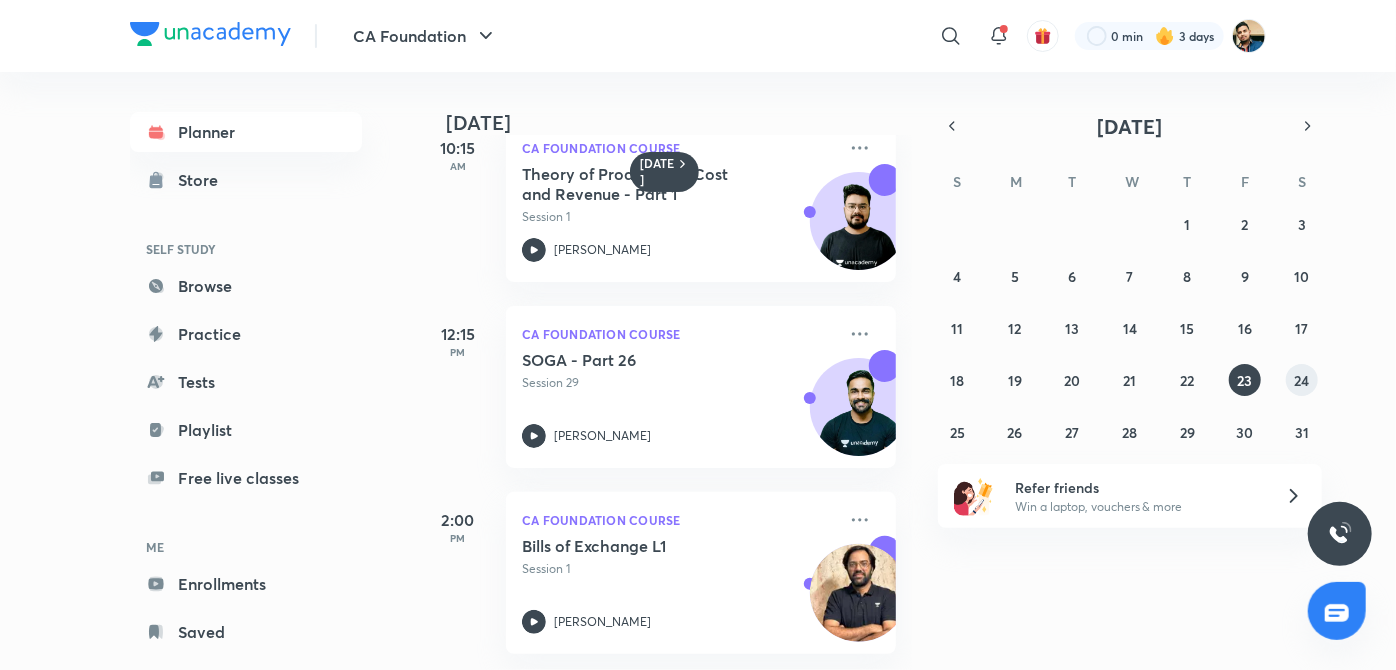 click on "24" at bounding box center [1302, 380] 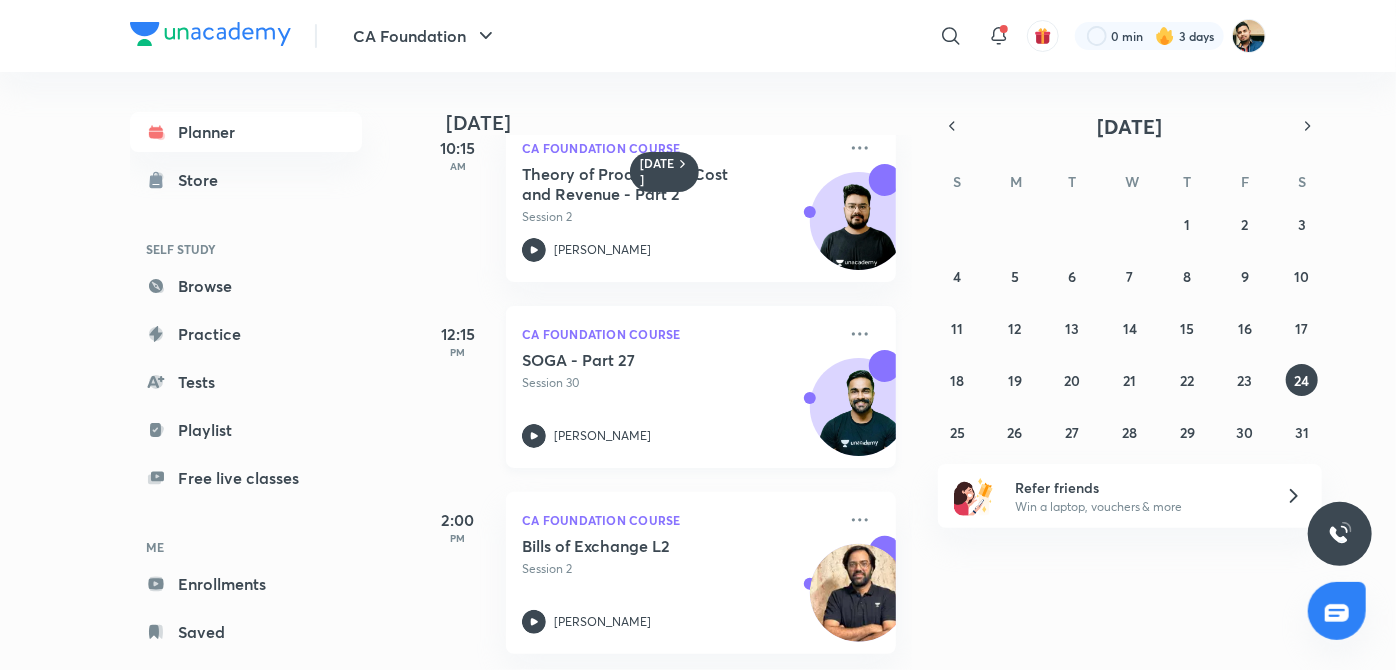 scroll, scrollTop: 239, scrollLeft: 0, axis: vertical 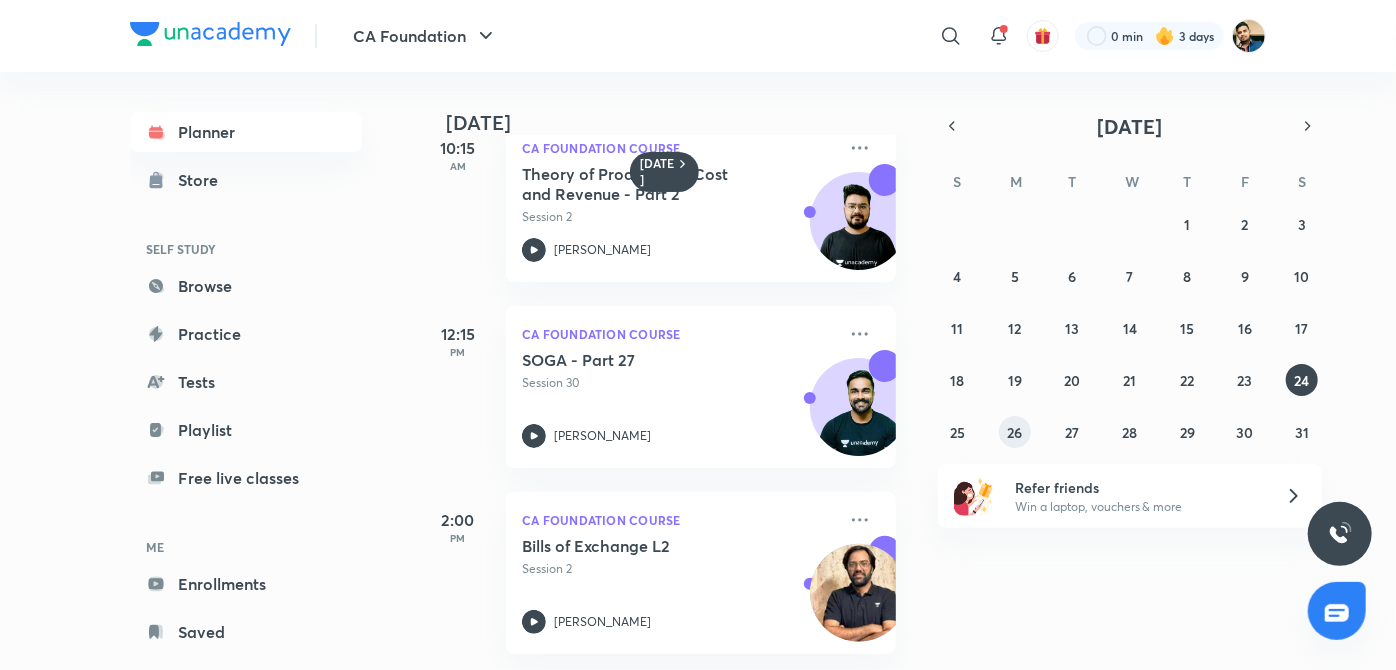 click on "26" at bounding box center [1015, 432] 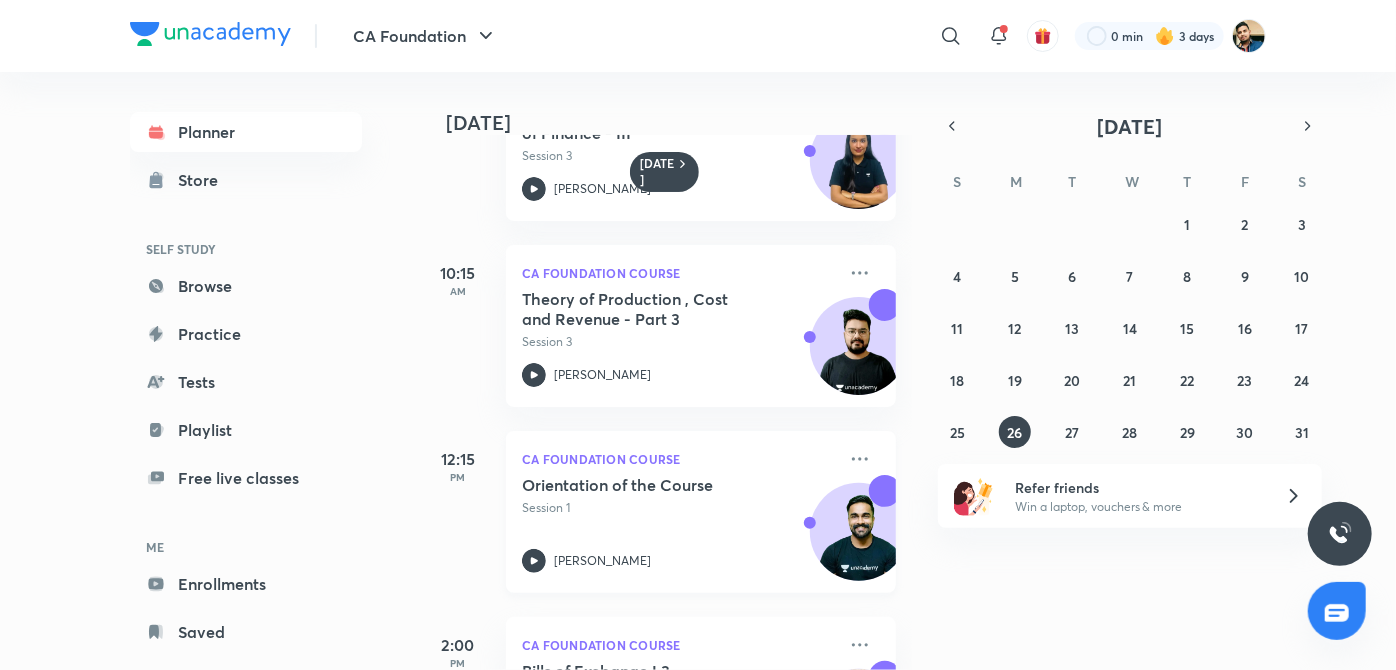 scroll, scrollTop: 239, scrollLeft: 0, axis: vertical 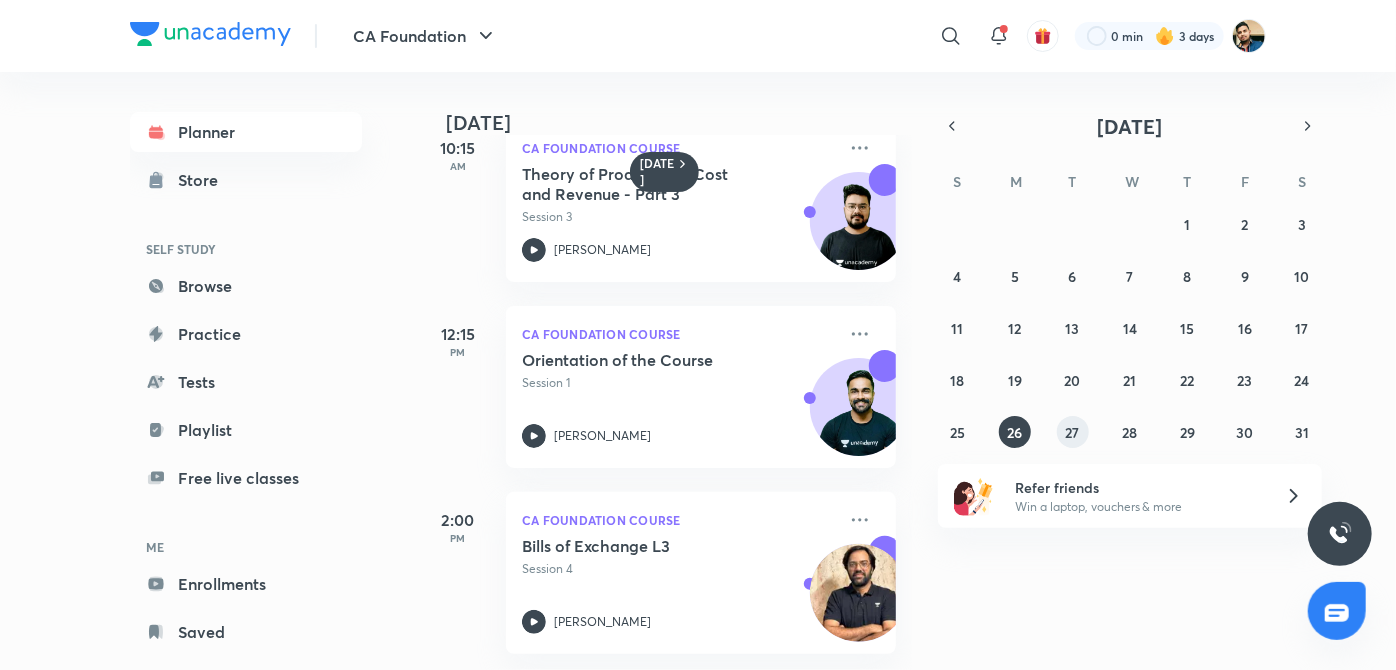 click on "27 28 29 30 1 2 3 4 5 6 7 8 9 10 11 12 13 14 15 16 17 18 19 20 21 22 23 24 25 26 27 28 29 30 31" at bounding box center (1130, 328) 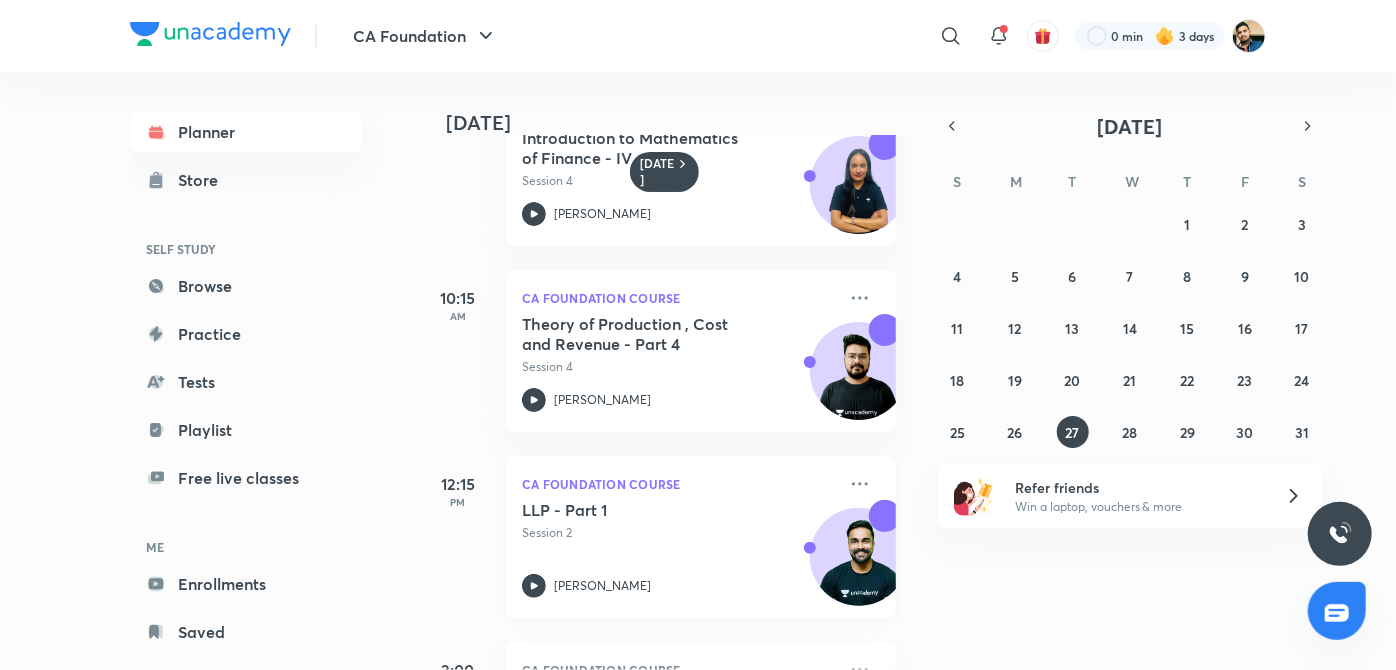 scroll, scrollTop: 239, scrollLeft: 0, axis: vertical 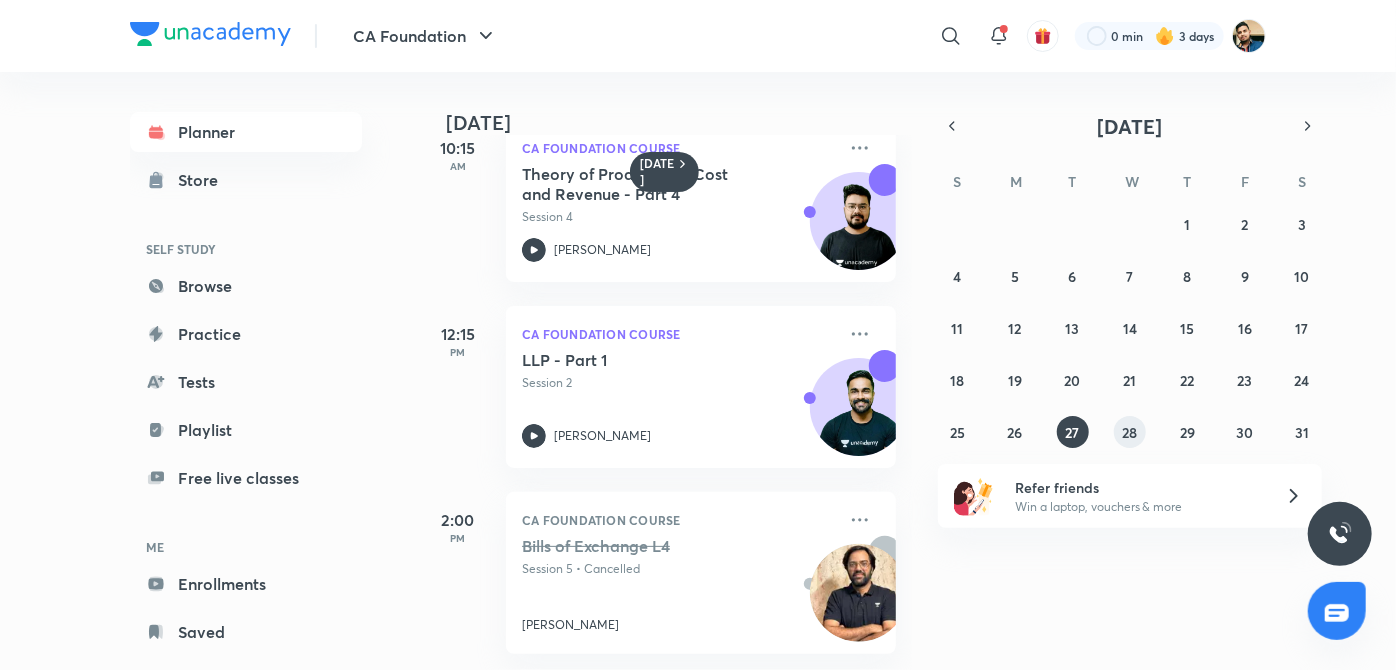 click on "28" at bounding box center [1129, 432] 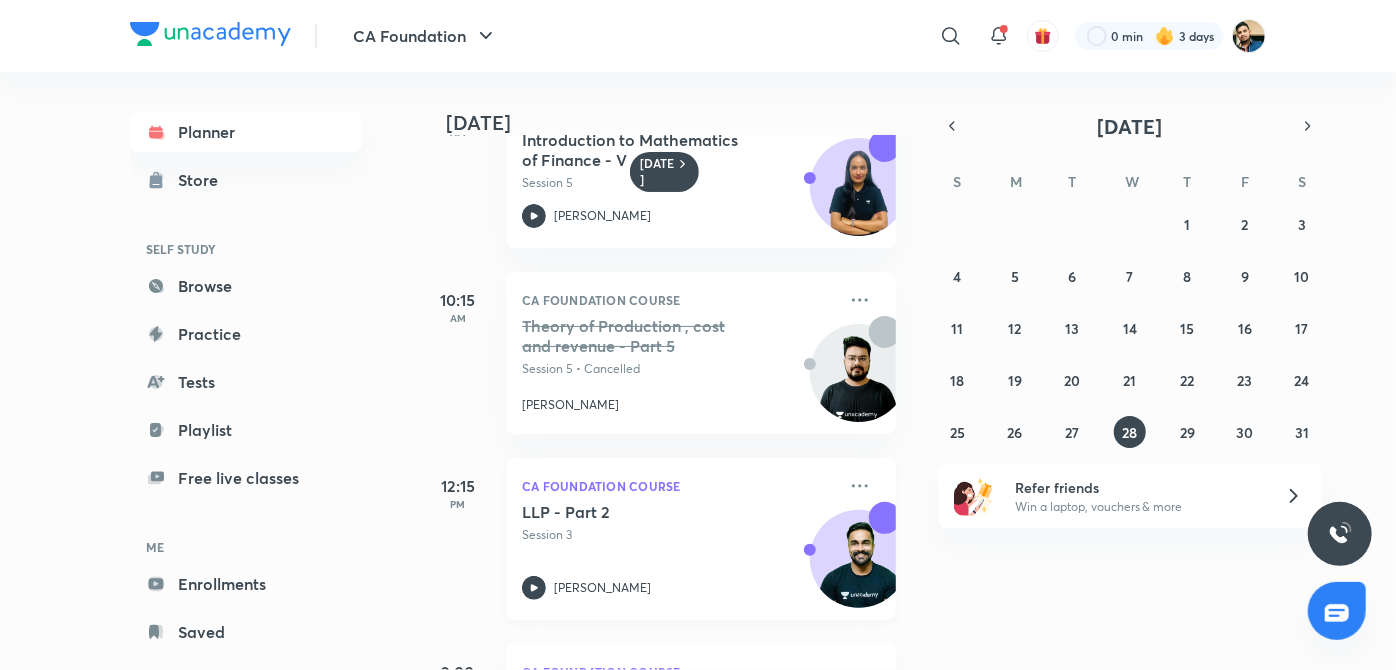 scroll, scrollTop: 239, scrollLeft: 0, axis: vertical 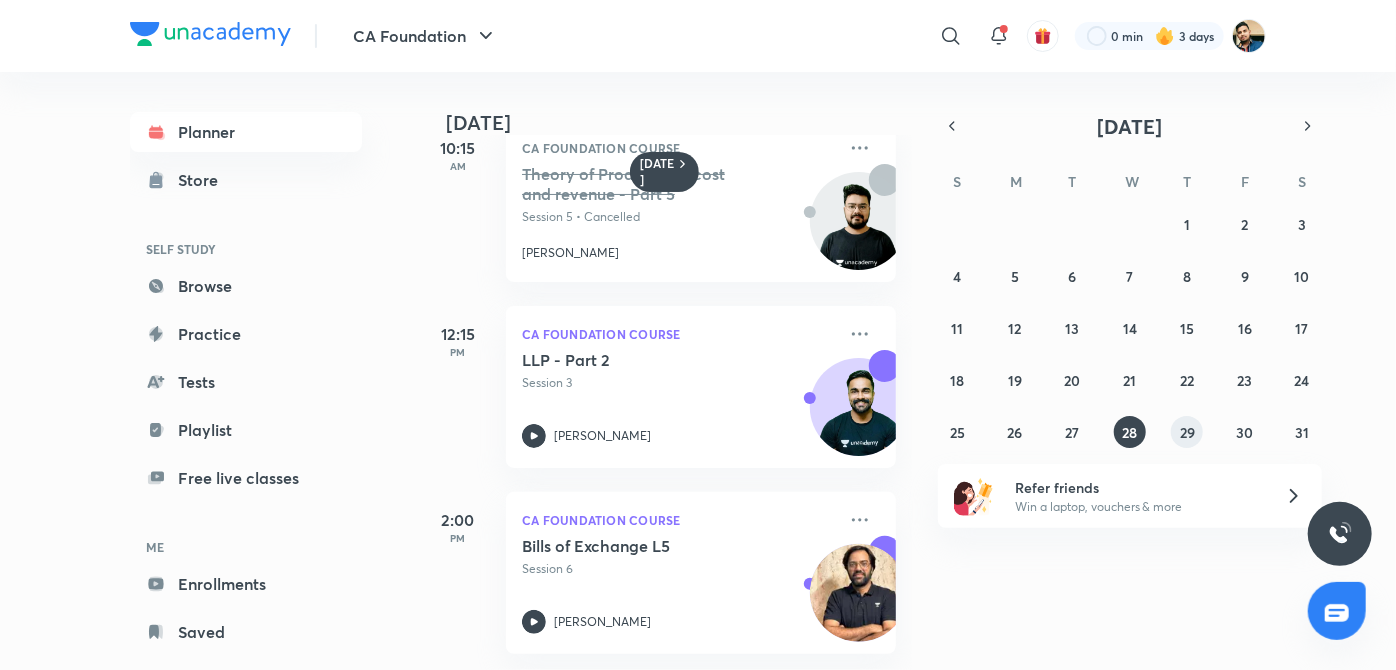 click on "29" at bounding box center [1187, 432] 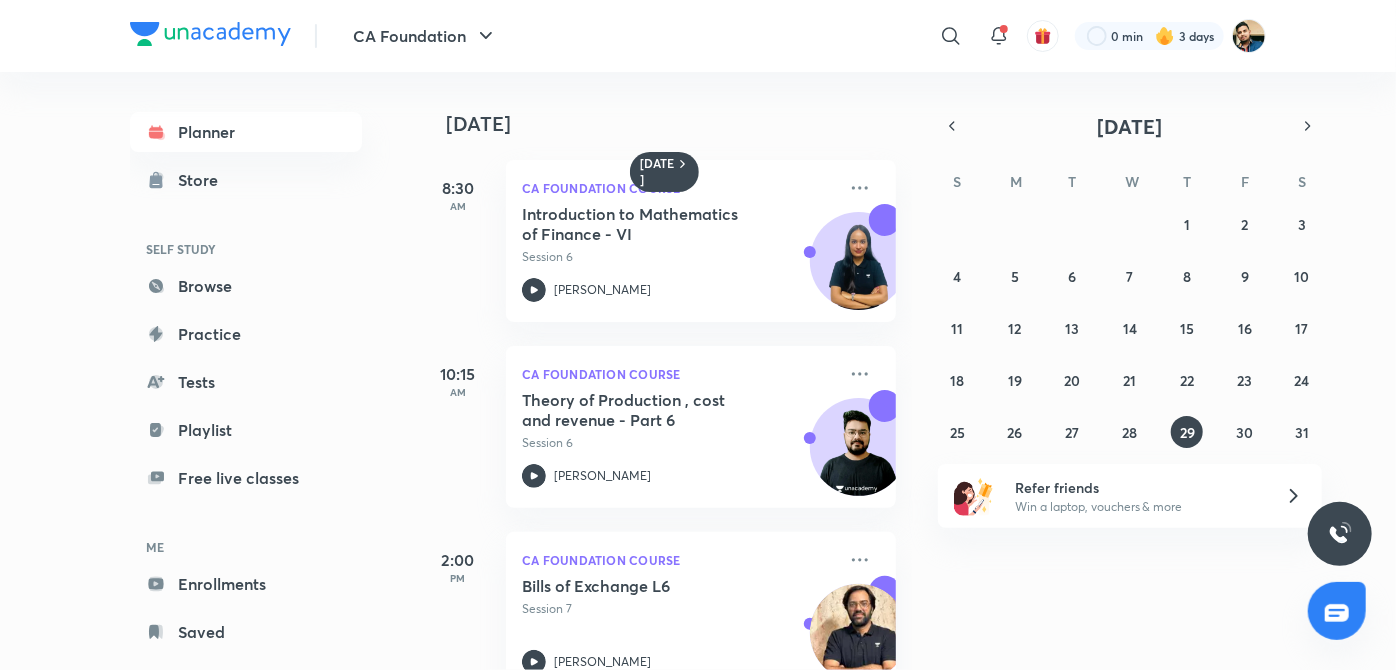 scroll, scrollTop: 53, scrollLeft: 0, axis: vertical 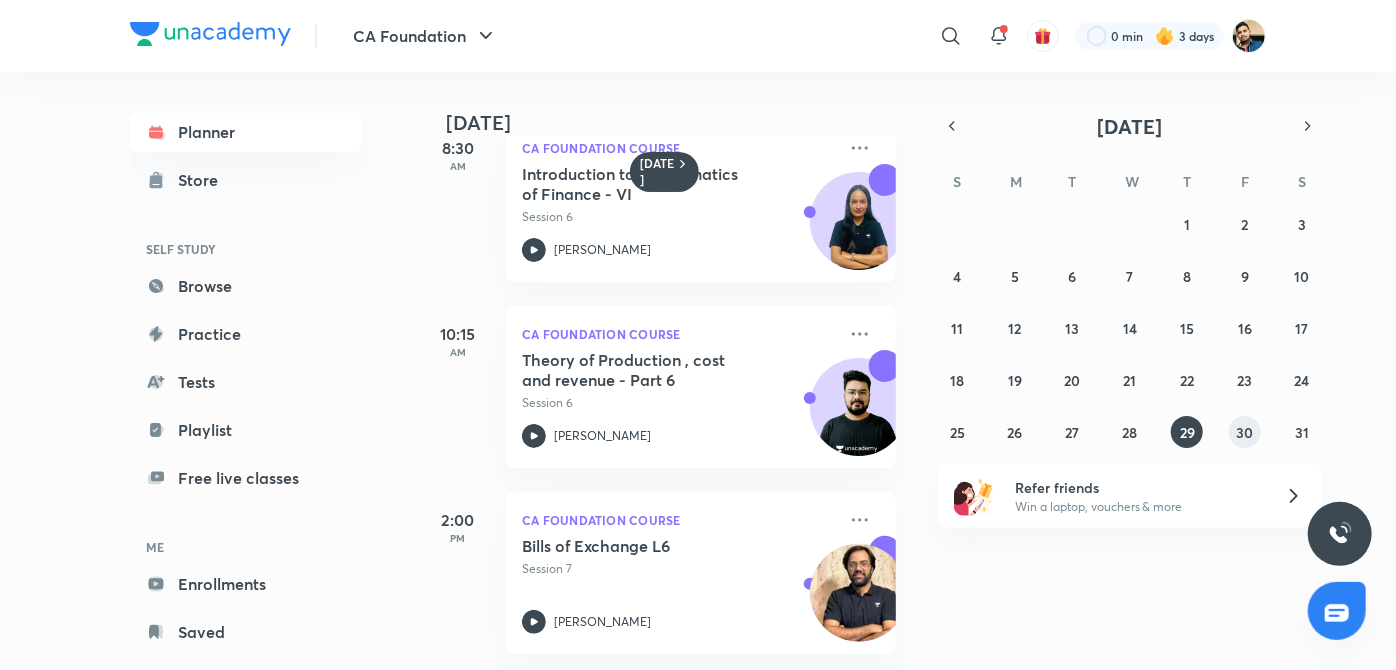 drag, startPoint x: 1240, startPoint y: 432, endPoint x: 1157, endPoint y: 416, distance: 84.5281 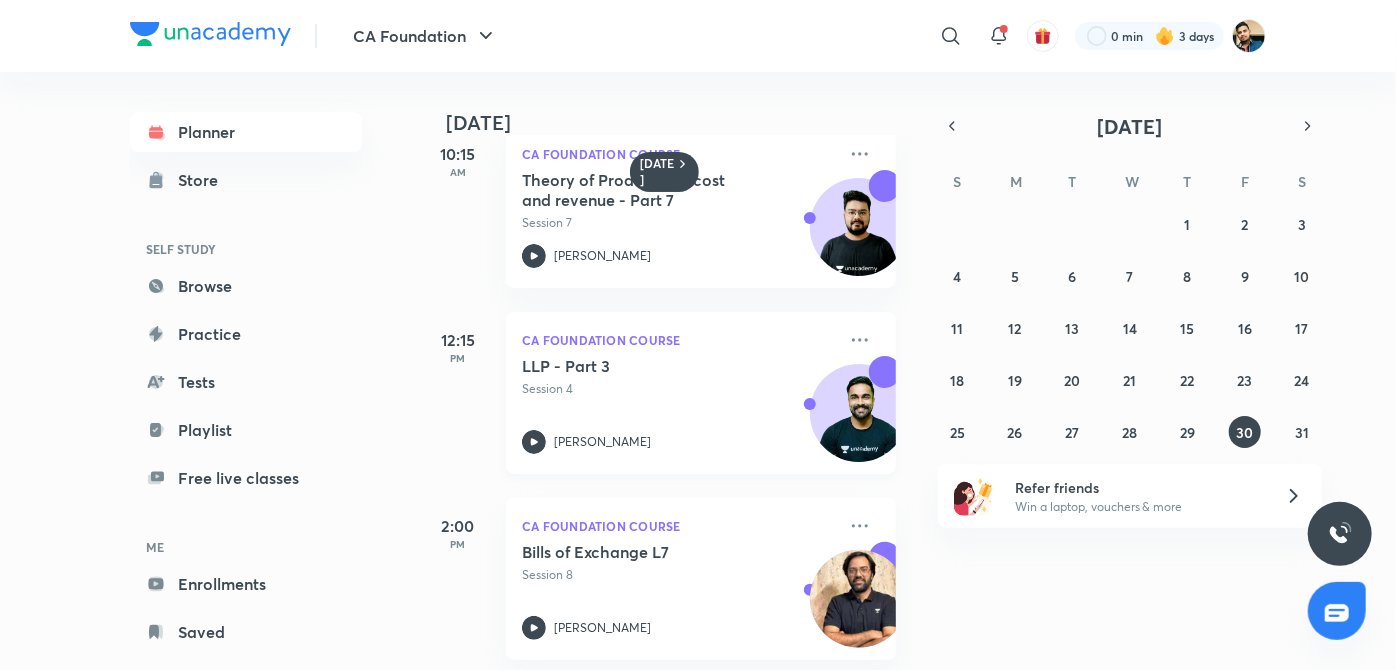 scroll, scrollTop: 53, scrollLeft: 0, axis: vertical 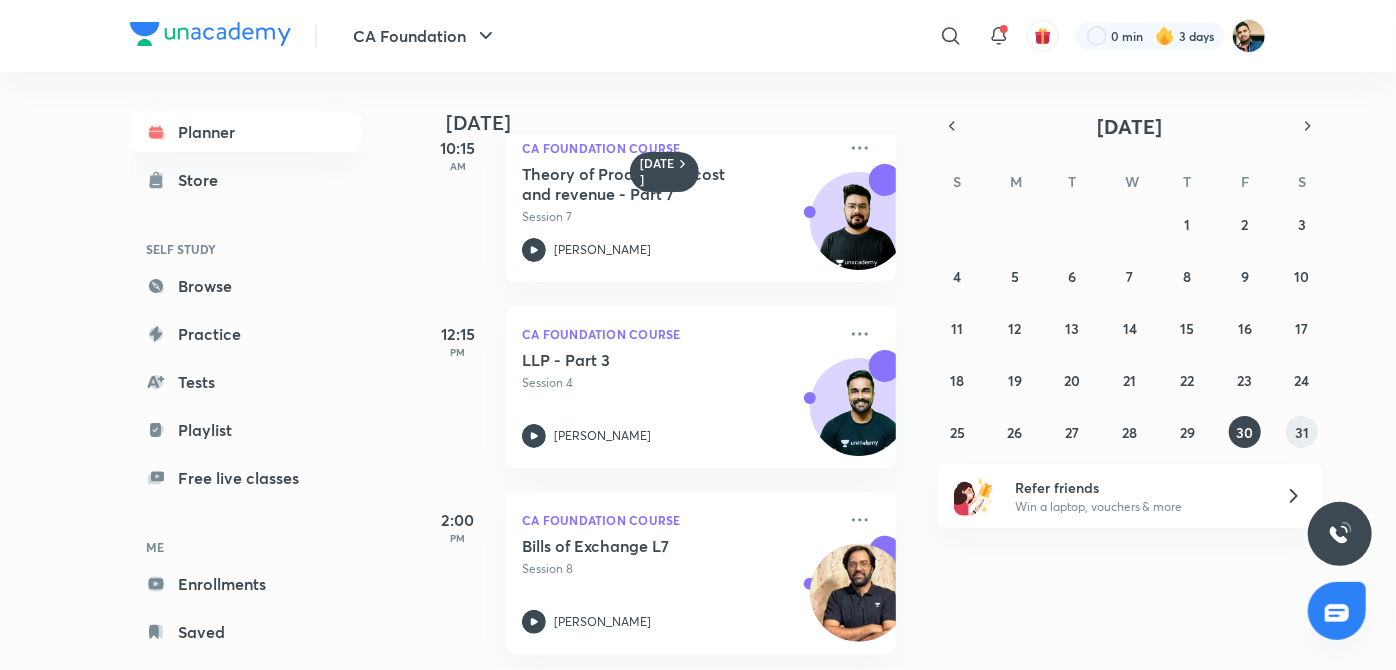 click on "31" at bounding box center [1302, 432] 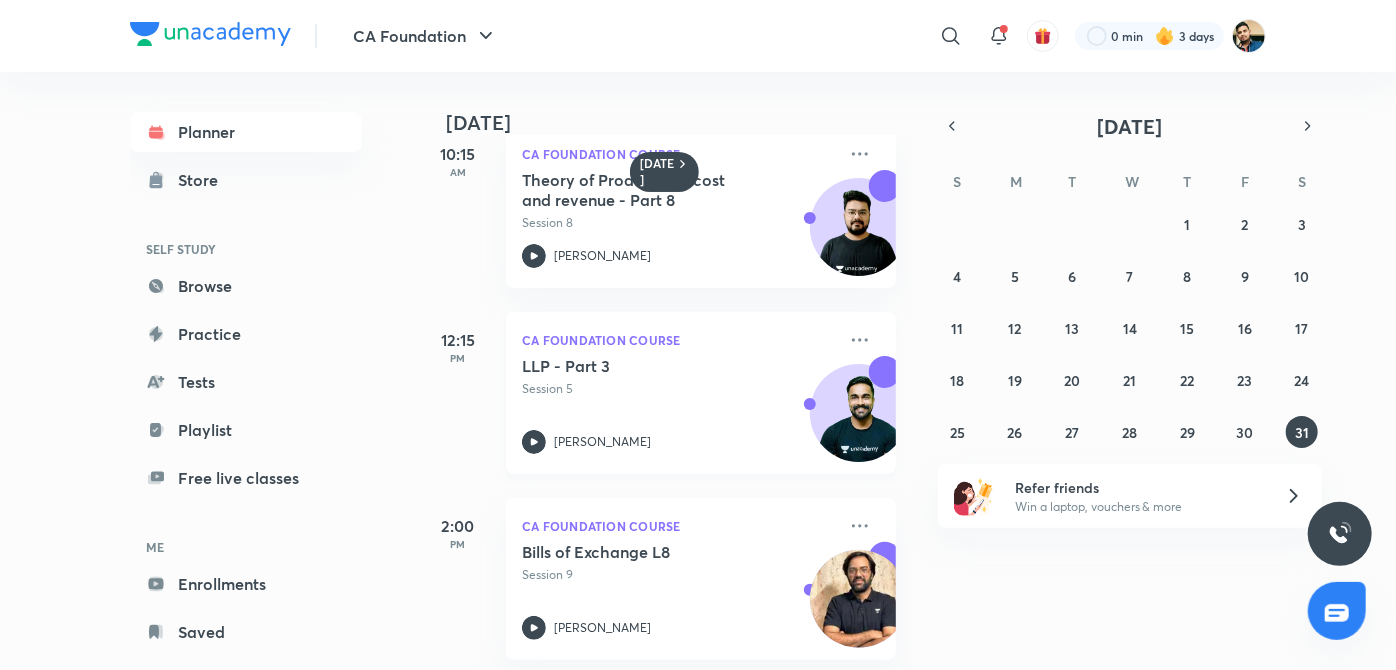 scroll, scrollTop: 53, scrollLeft: 0, axis: vertical 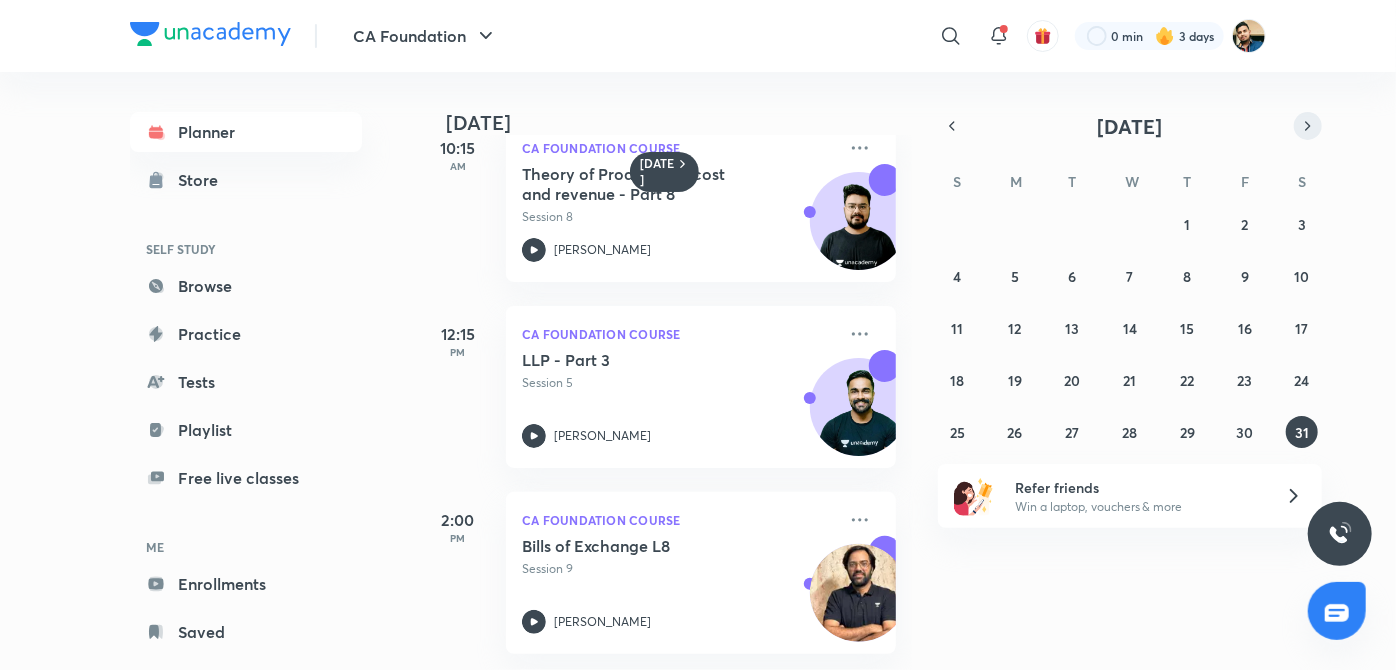 click 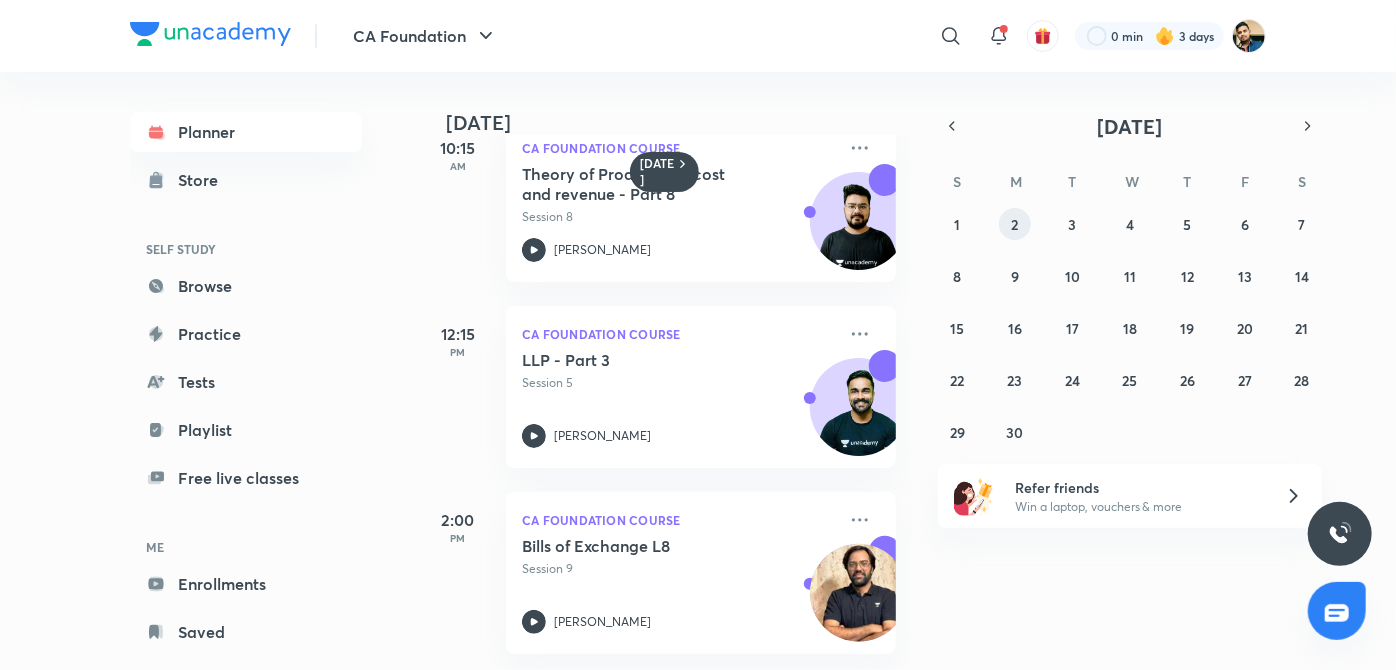 click on "1 2 3 4 5 6 7 8 9 10 11 12 13 14 15 16 17 18 19 20 21 22 23 24 25 26 27 28 29 30 1 2 3 4 5" at bounding box center [1130, 328] 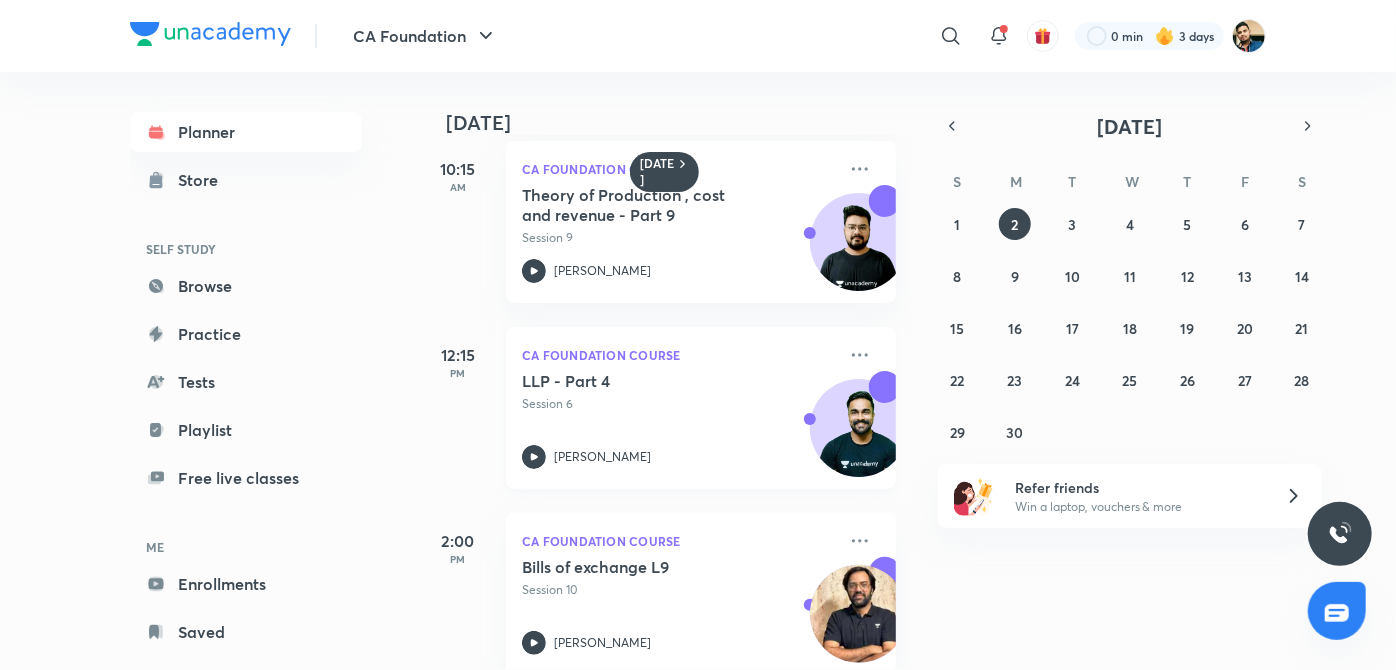scroll, scrollTop: 239, scrollLeft: 0, axis: vertical 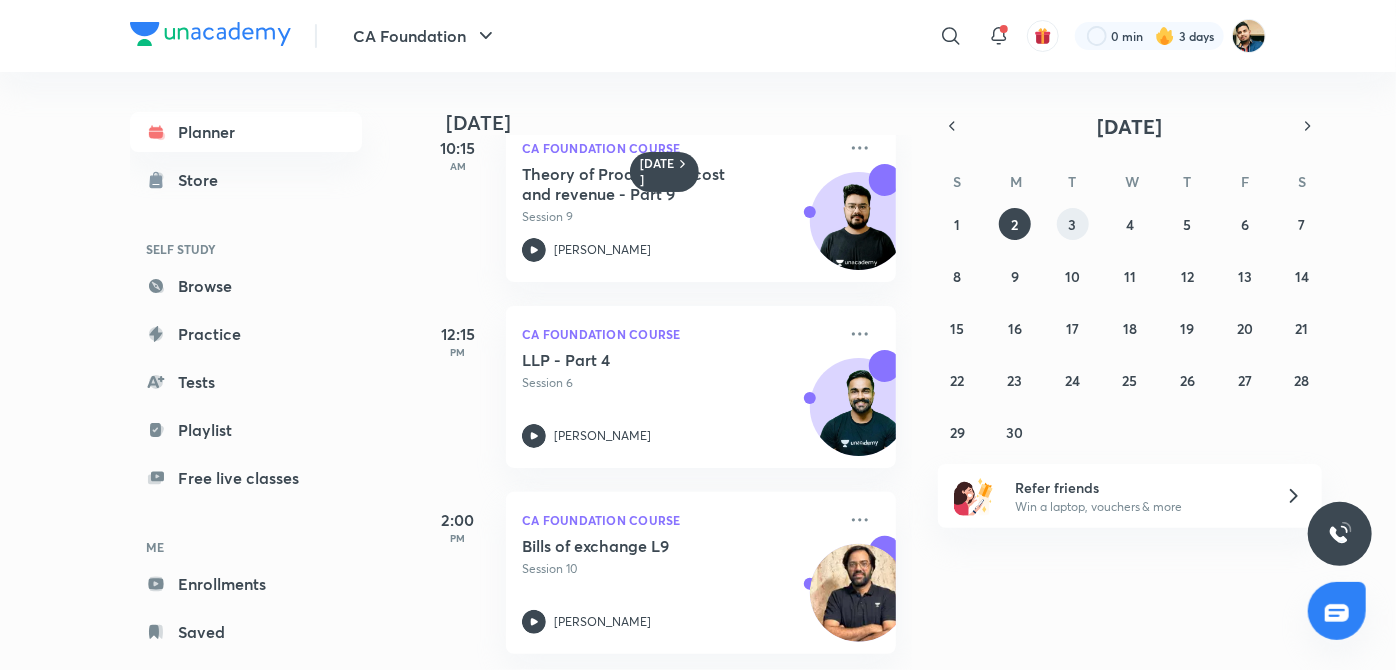 drag, startPoint x: 1090, startPoint y: 222, endPoint x: 1079, endPoint y: 225, distance: 11.401754 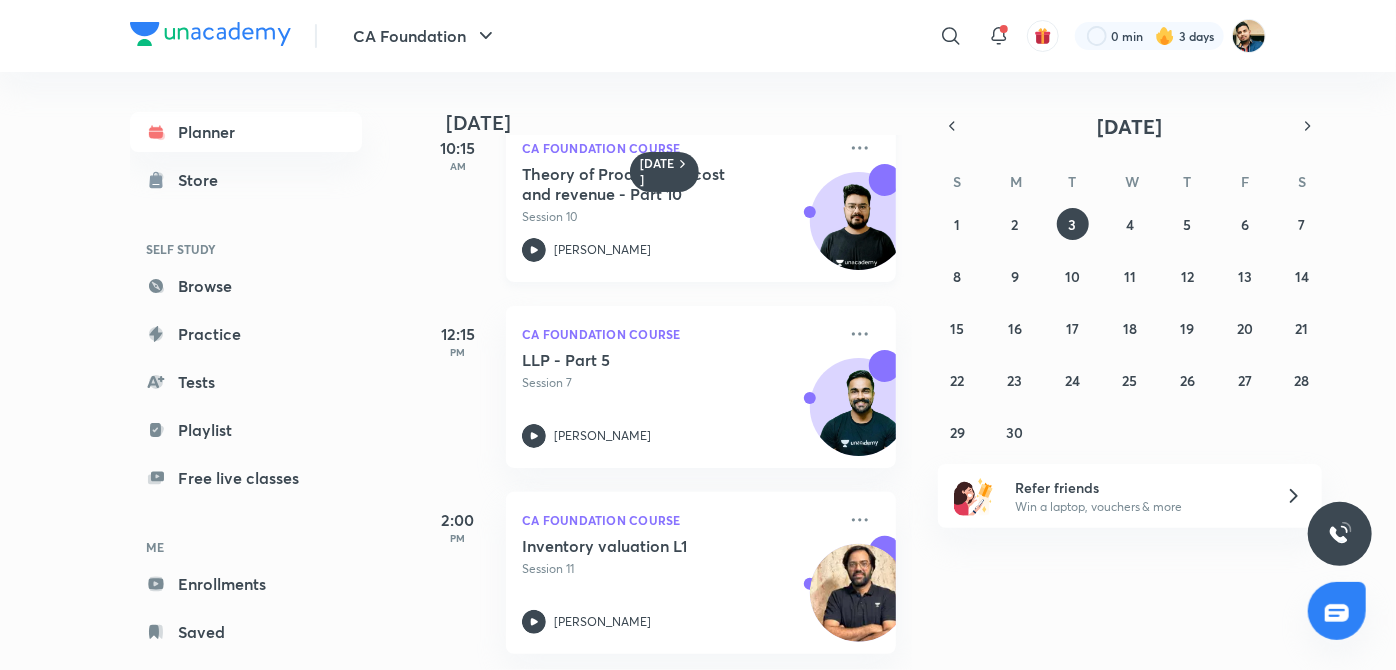 scroll, scrollTop: 239, scrollLeft: 0, axis: vertical 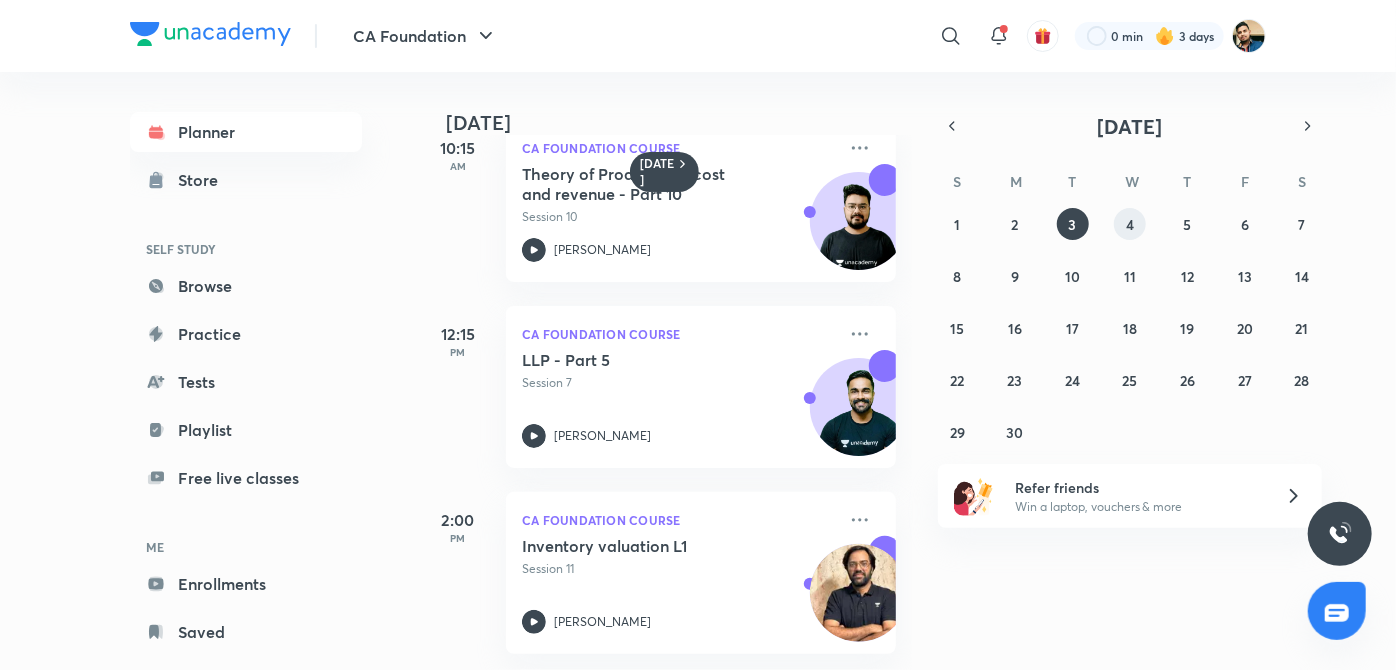 click on "4" at bounding box center (1130, 224) 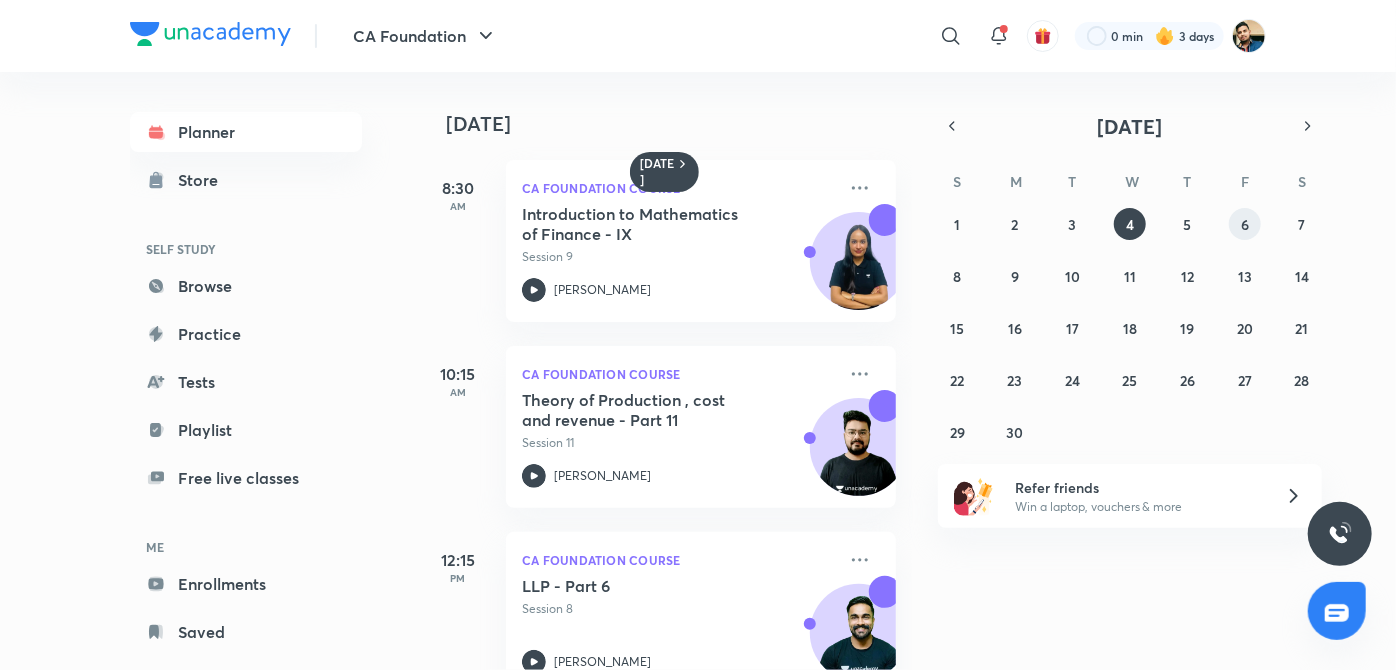 click on "6" at bounding box center [1245, 224] 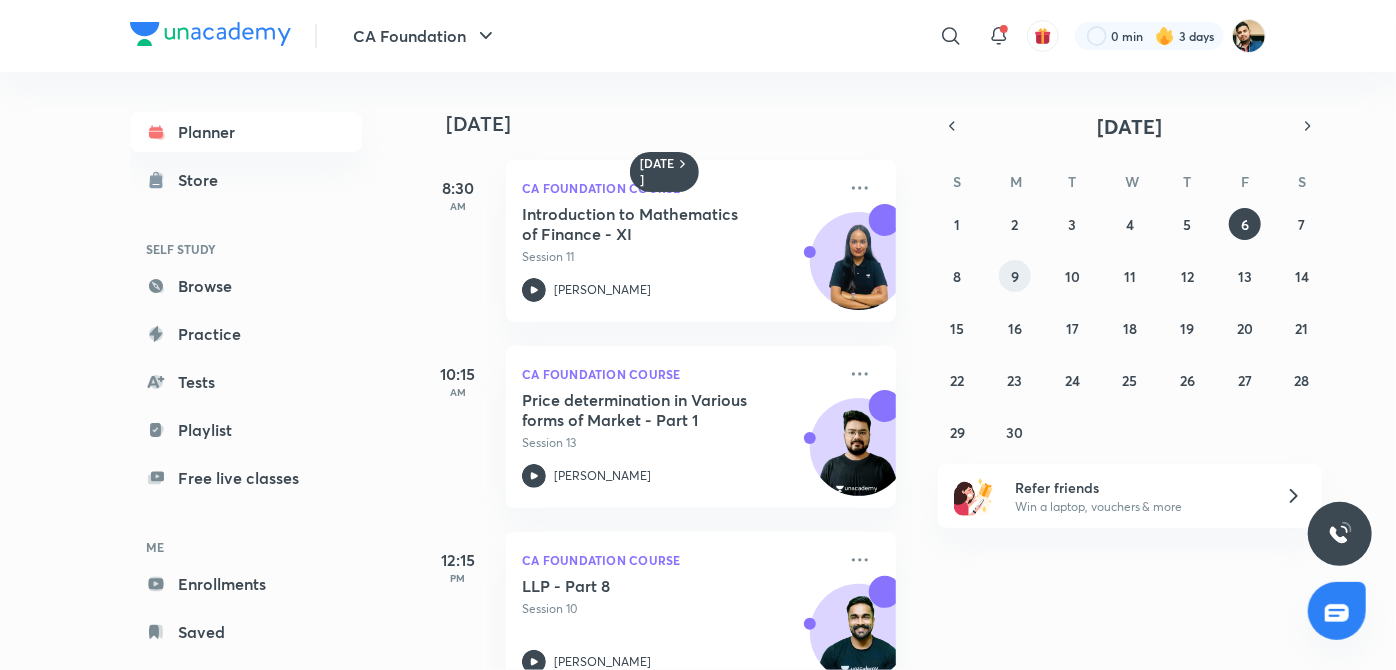 click on "9" at bounding box center (1015, 276) 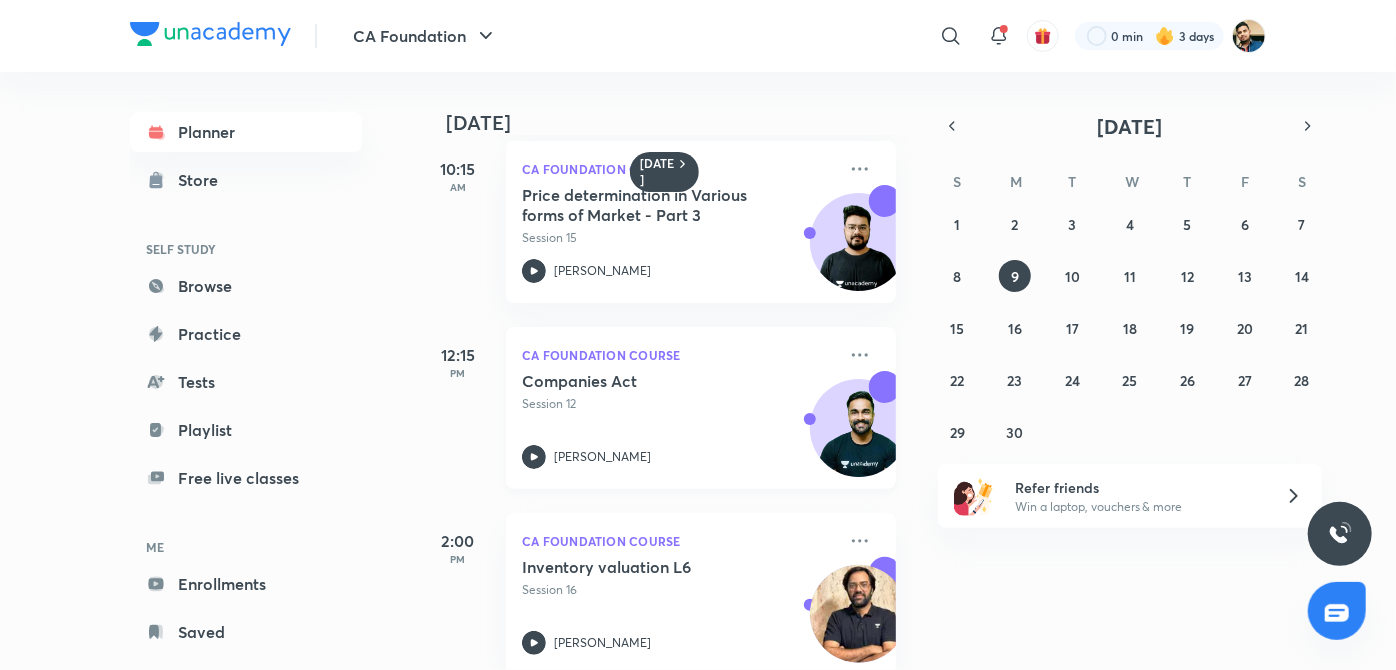 scroll, scrollTop: 239, scrollLeft: 0, axis: vertical 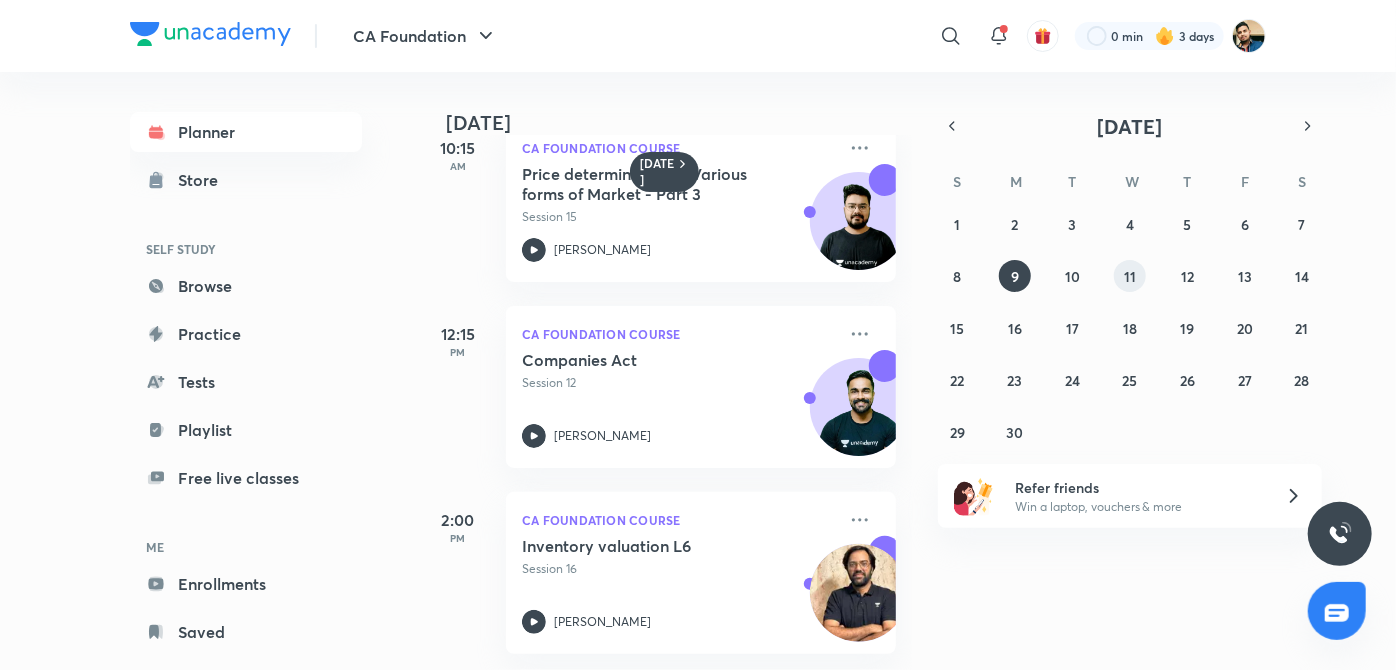 click on "11" at bounding box center (1130, 276) 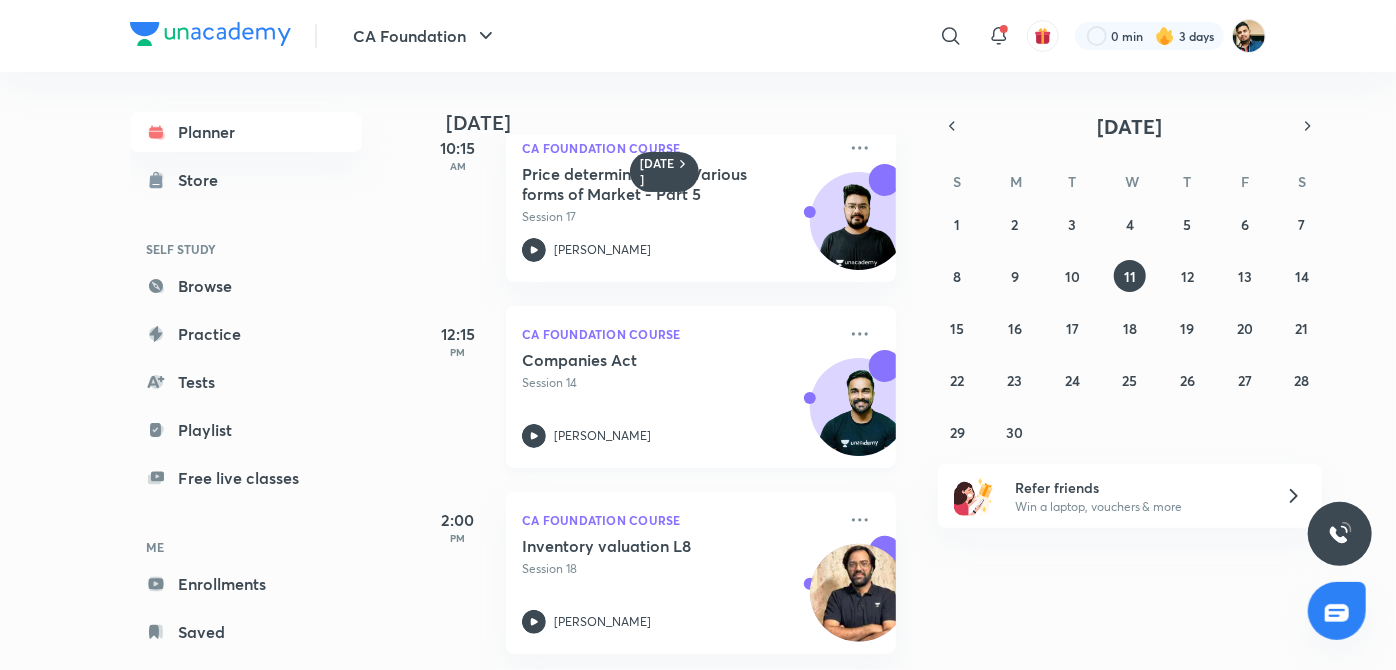 scroll, scrollTop: 239, scrollLeft: 0, axis: vertical 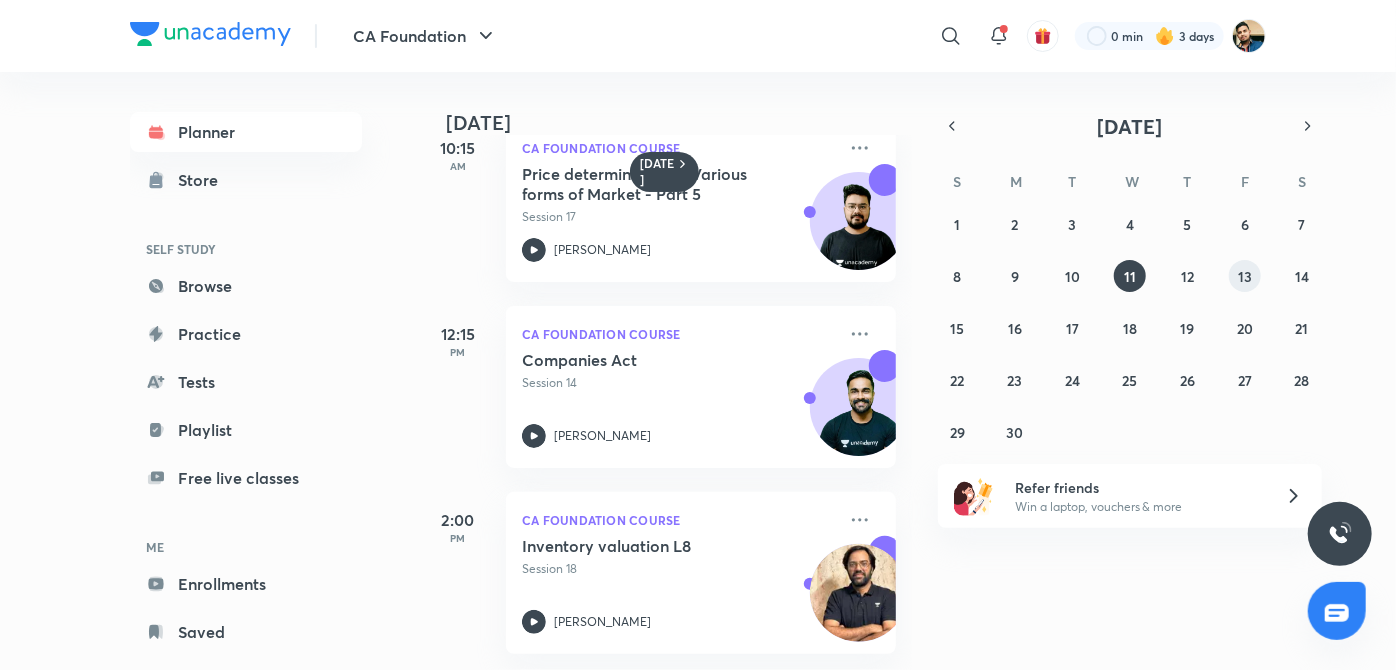 click on "13" at bounding box center (1245, 276) 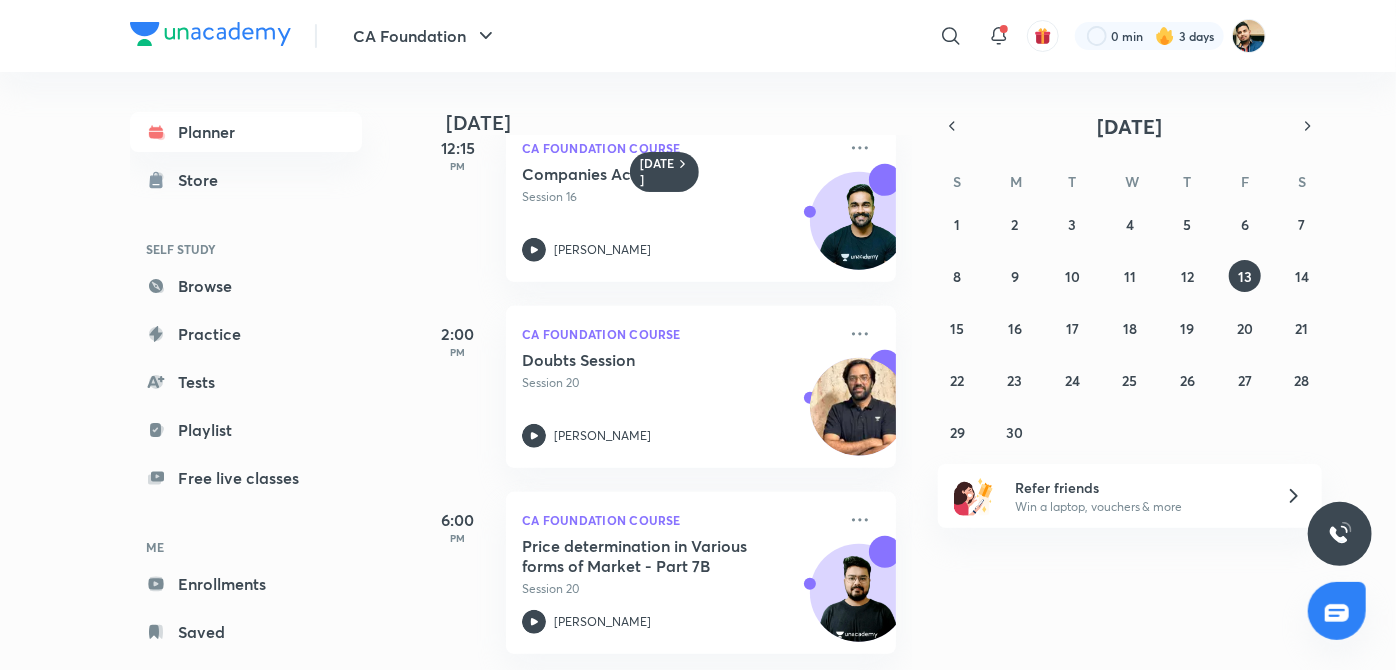 scroll, scrollTop: 425, scrollLeft: 0, axis: vertical 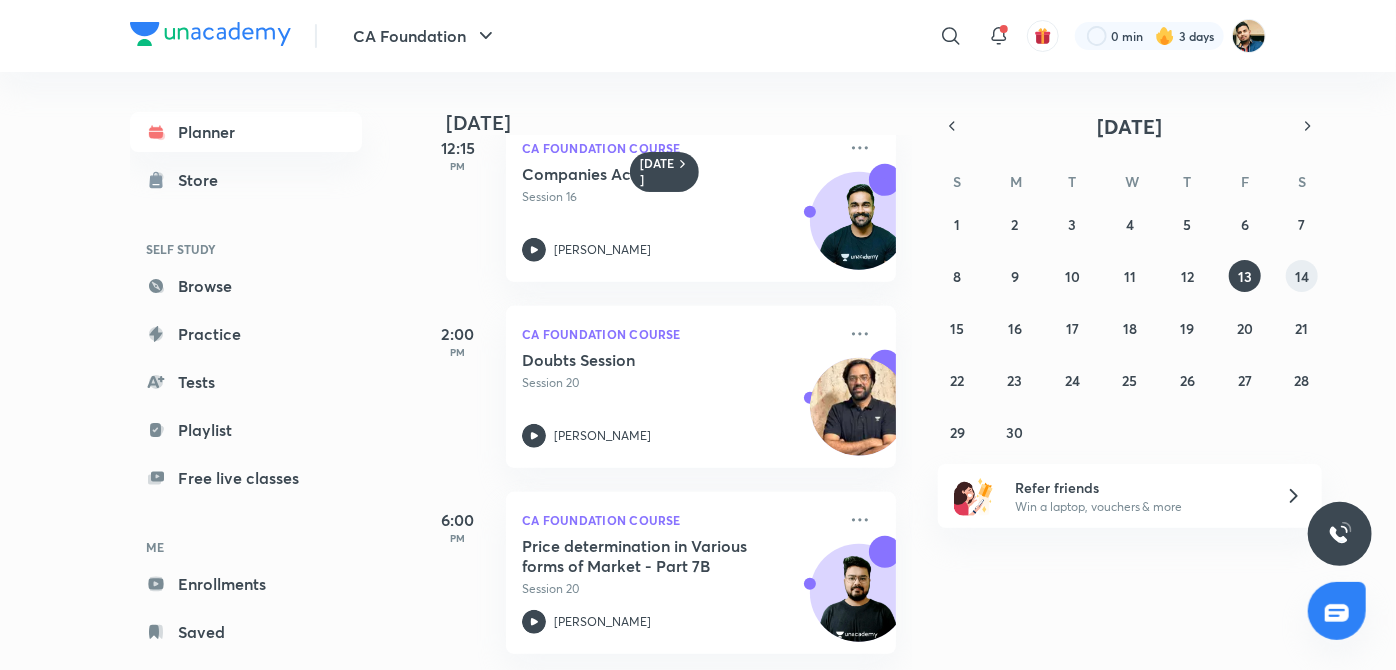 click on "14" at bounding box center (1302, 276) 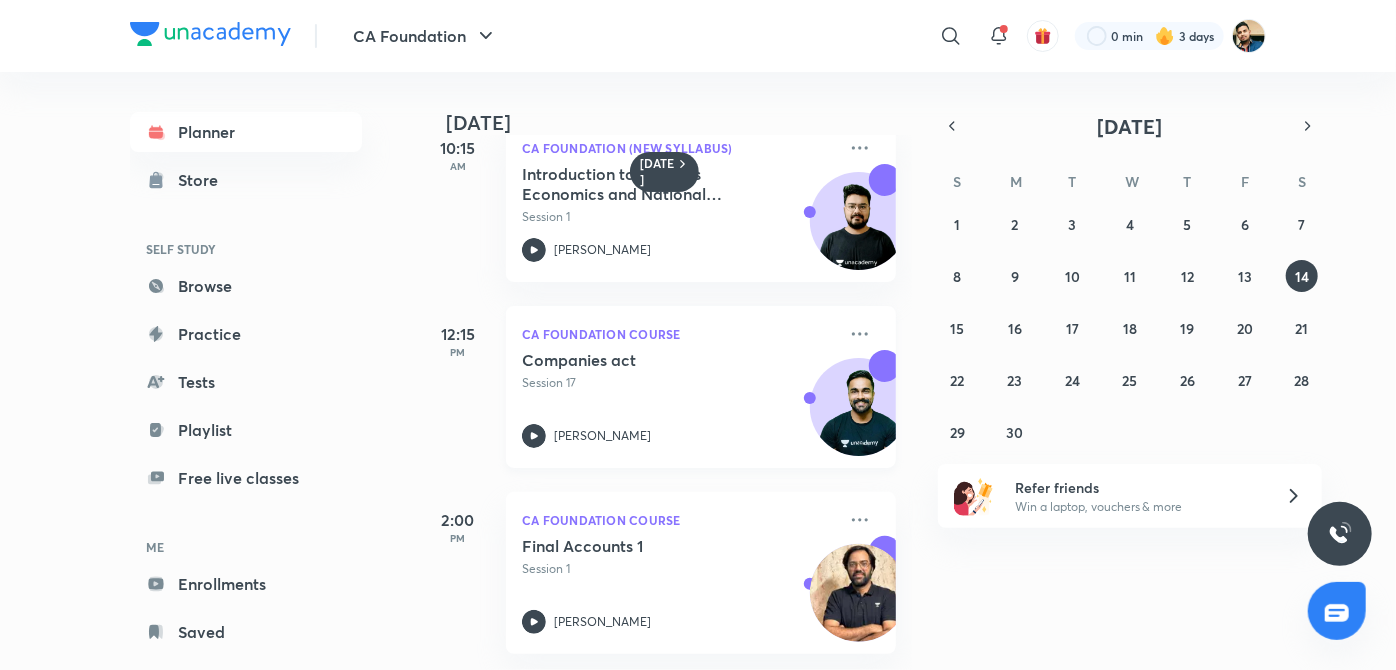 scroll, scrollTop: 239, scrollLeft: 0, axis: vertical 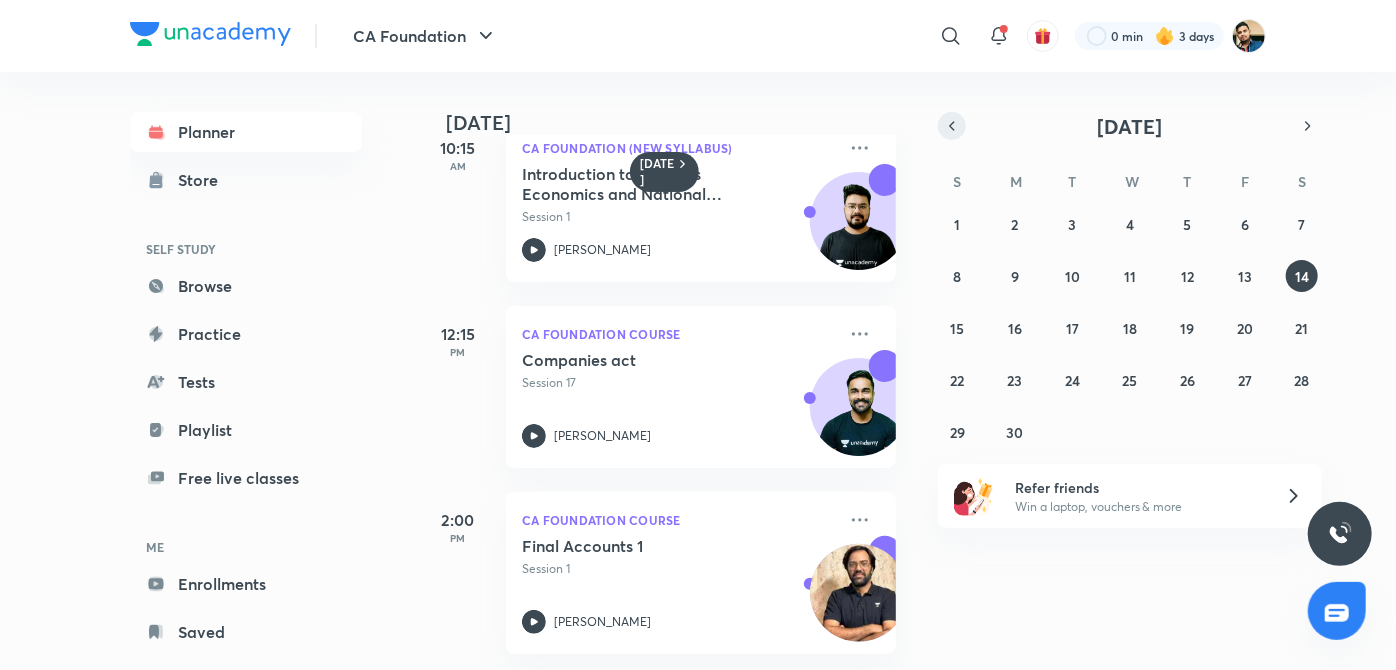 click 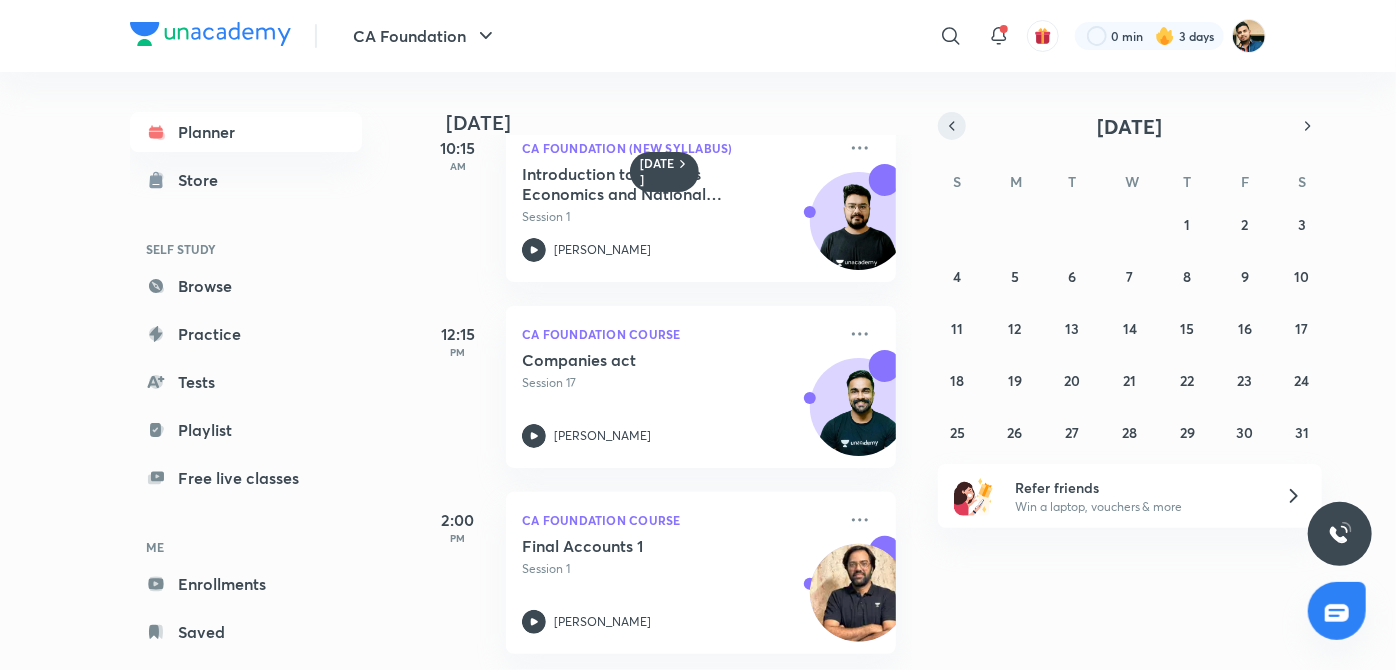 click 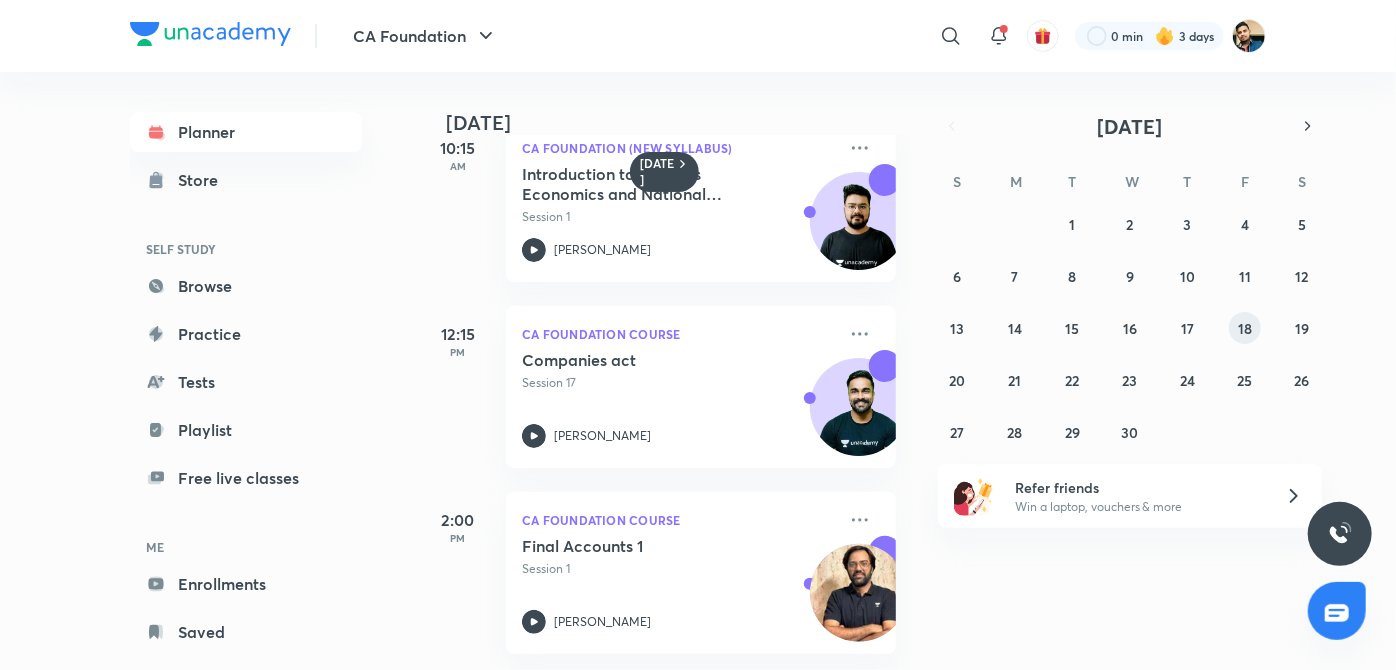 click on "18" at bounding box center [1245, 328] 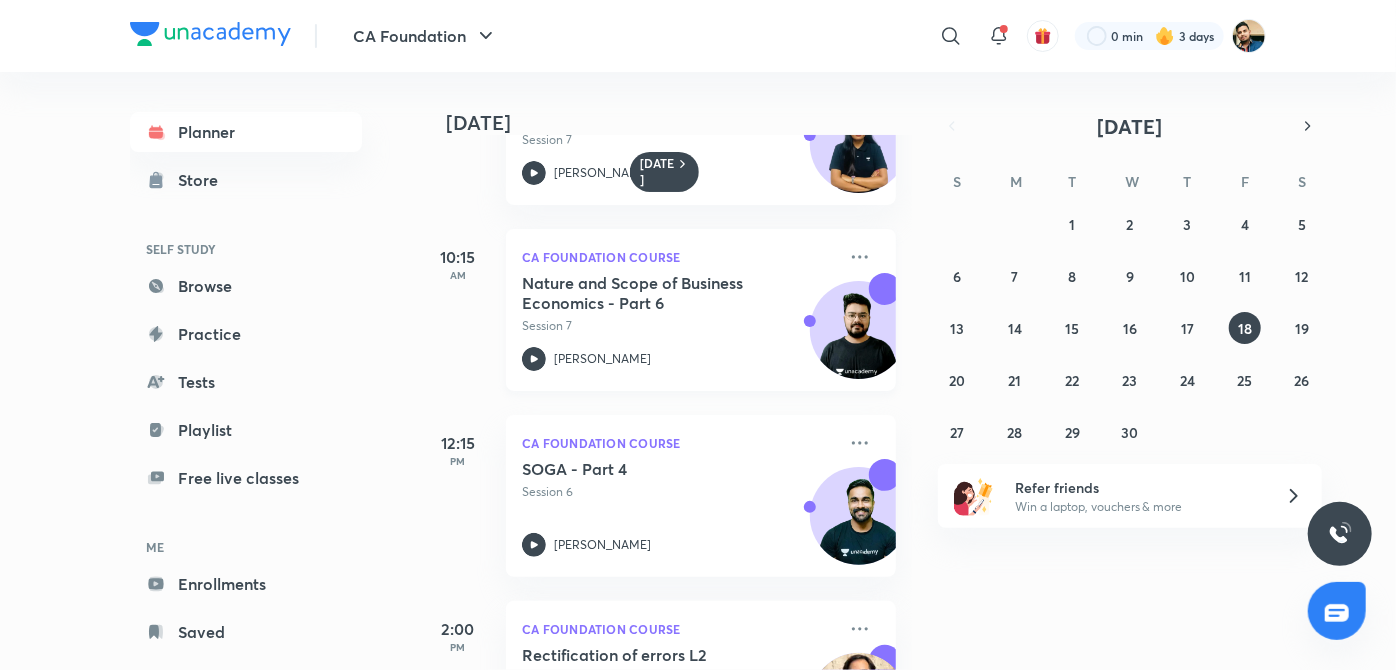scroll, scrollTop: 425, scrollLeft: 0, axis: vertical 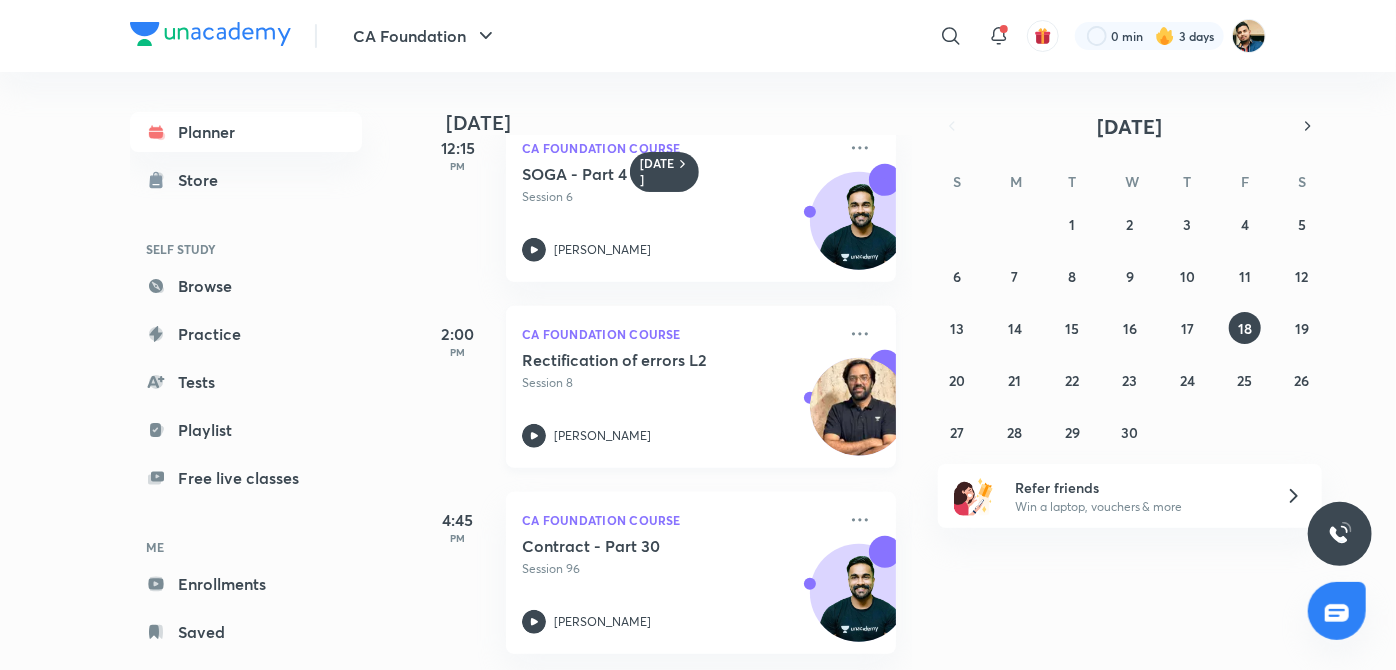 click on "Rectification of errors L2 Session 8 [PERSON_NAME]" at bounding box center (679, 399) 